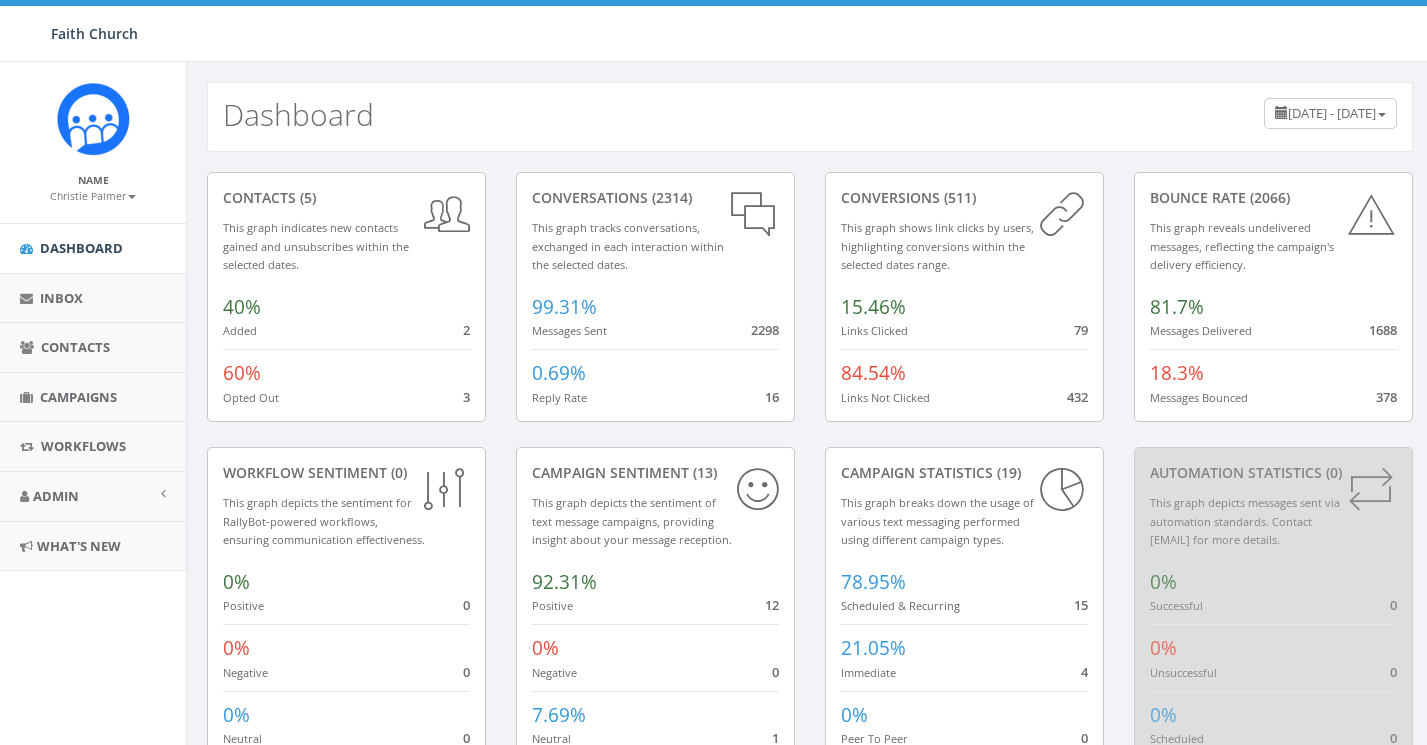 scroll, scrollTop: 0, scrollLeft: 0, axis: both 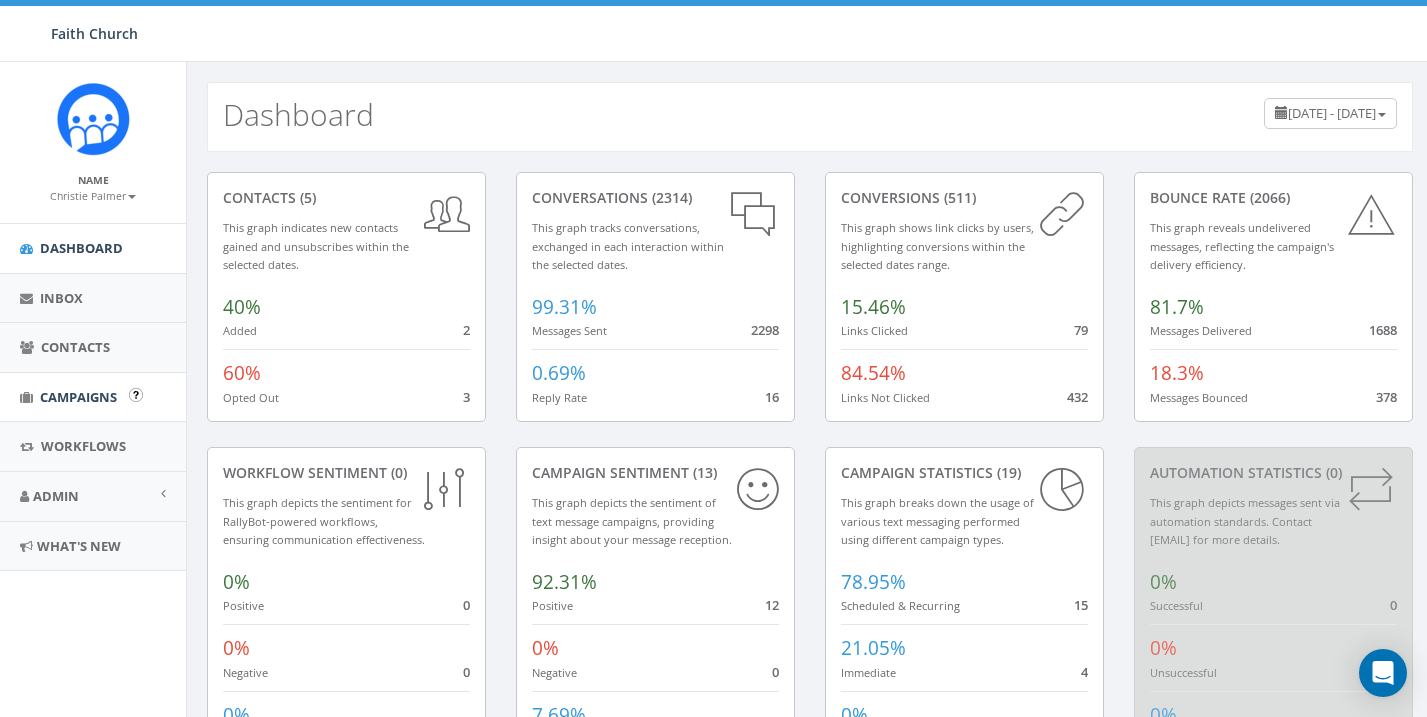 click on "Campaigns" at bounding box center (78, 397) 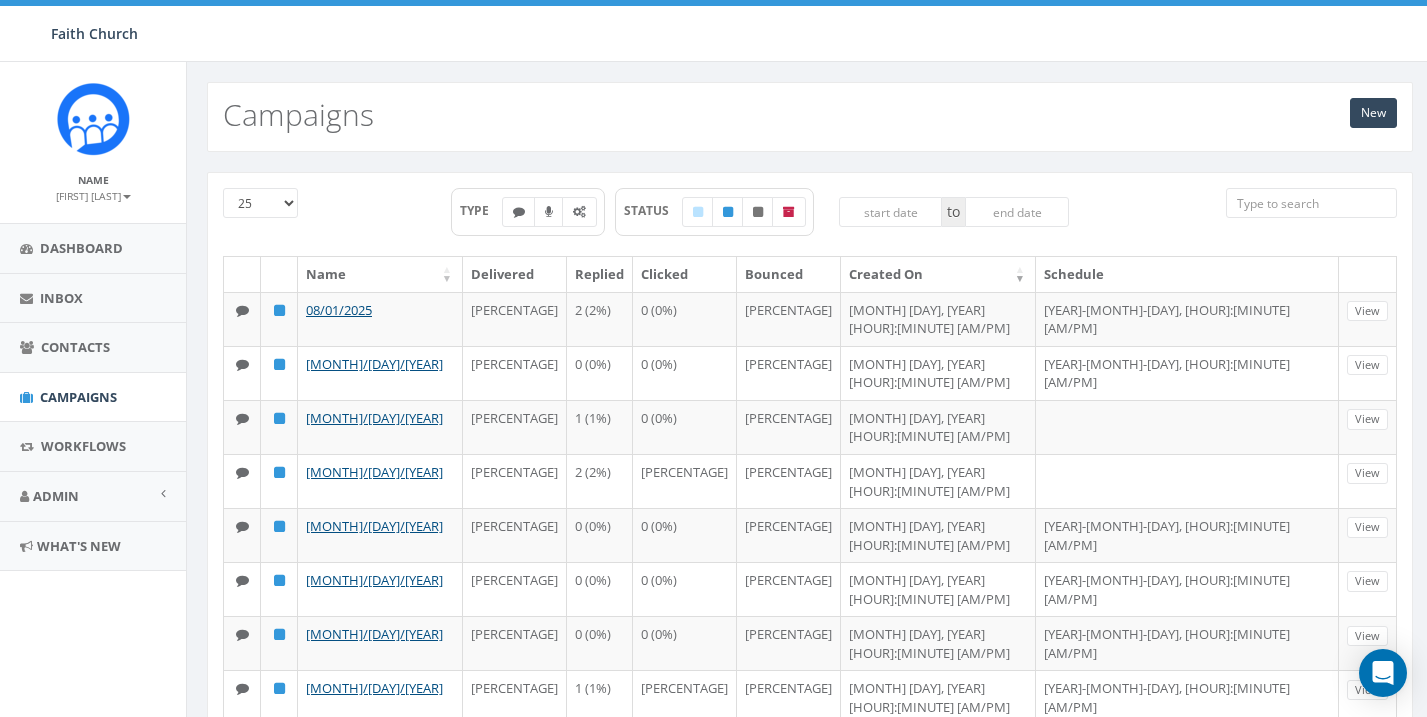 scroll, scrollTop: 0, scrollLeft: 0, axis: both 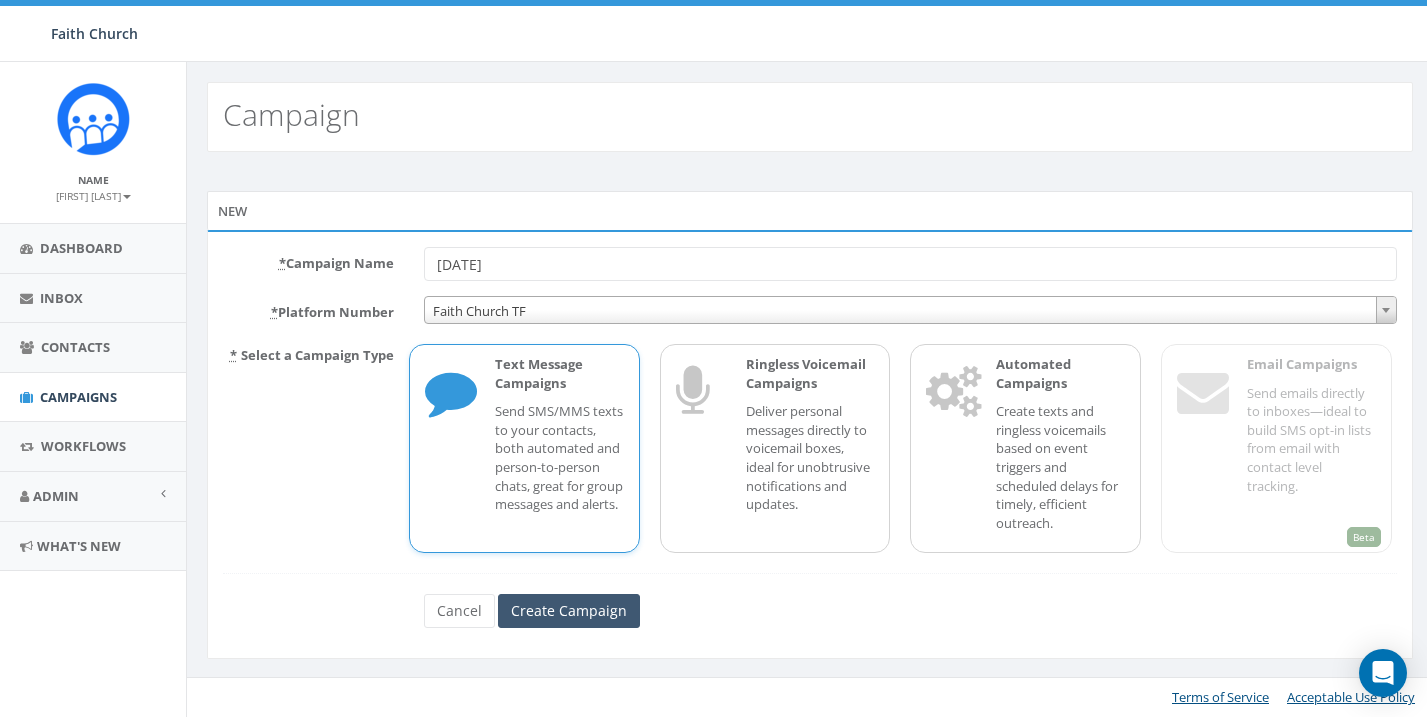 type on "[DATE]" 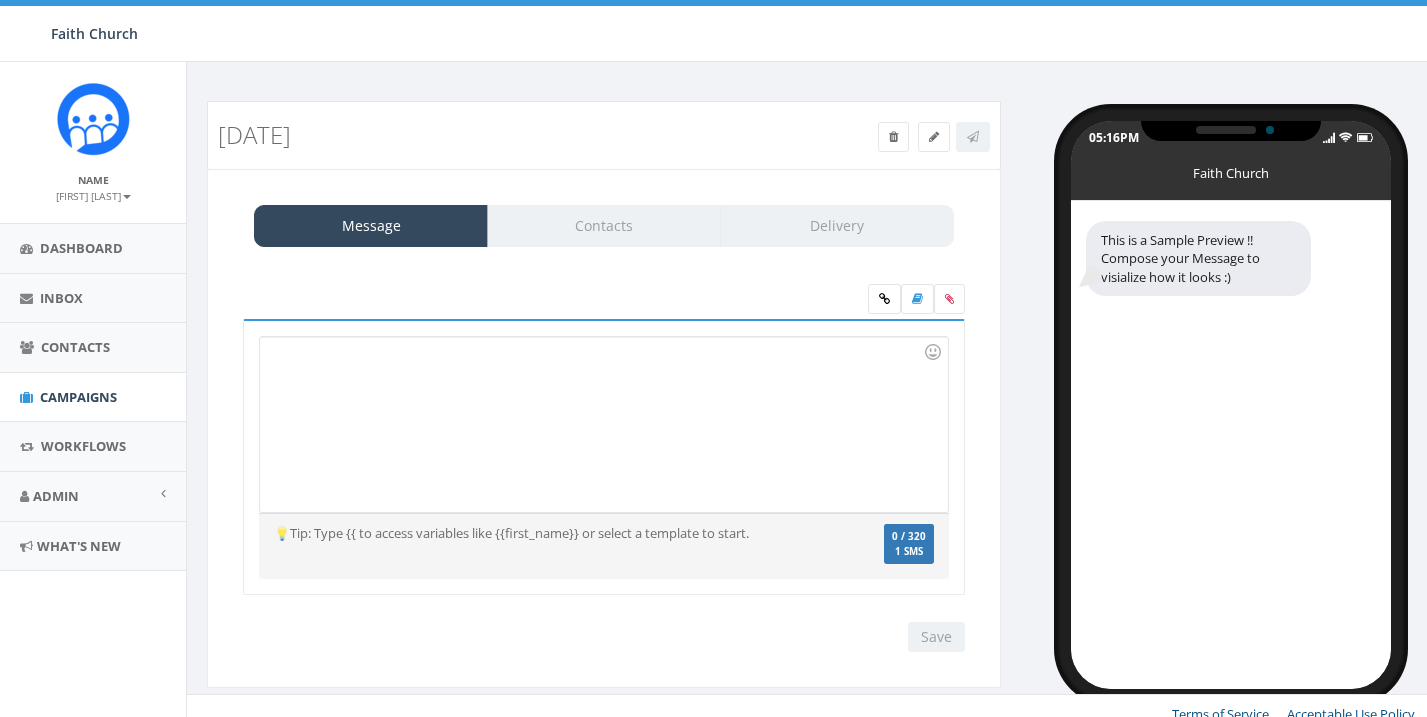 scroll, scrollTop: 0, scrollLeft: 0, axis: both 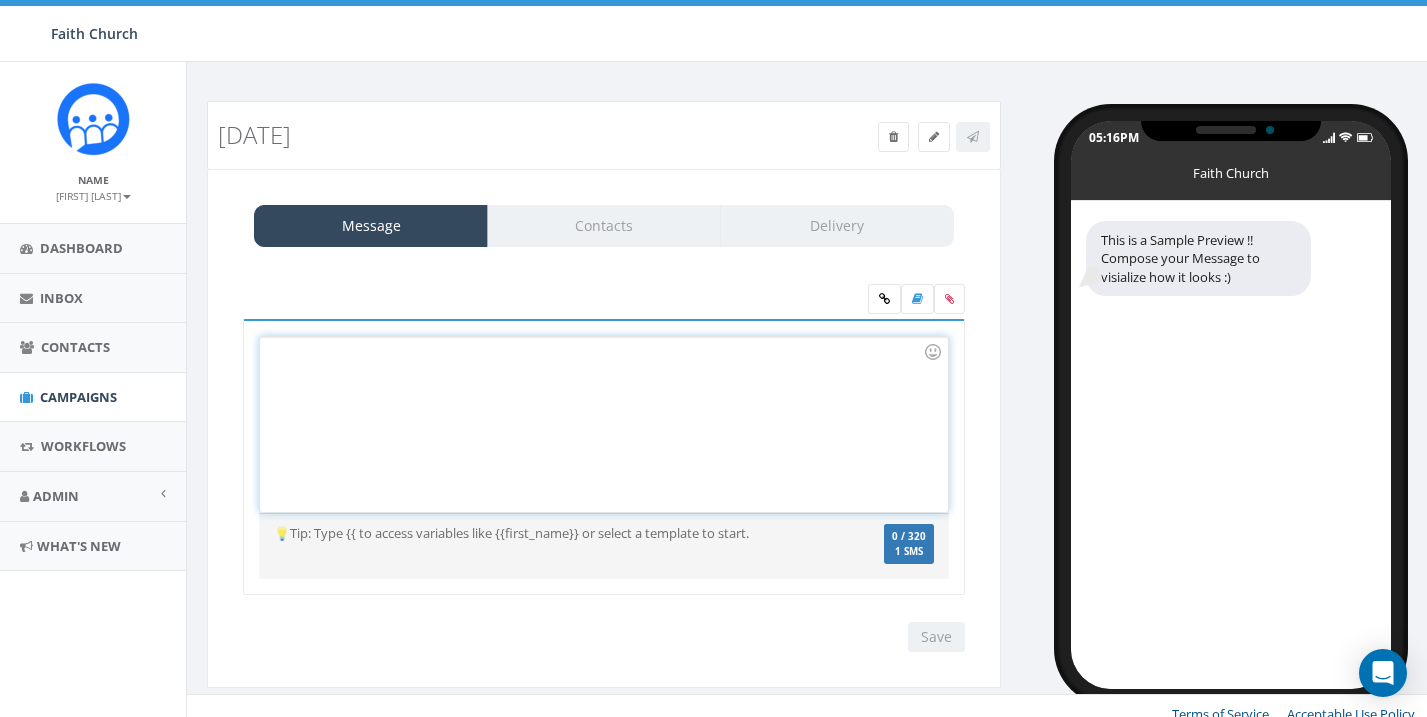 type 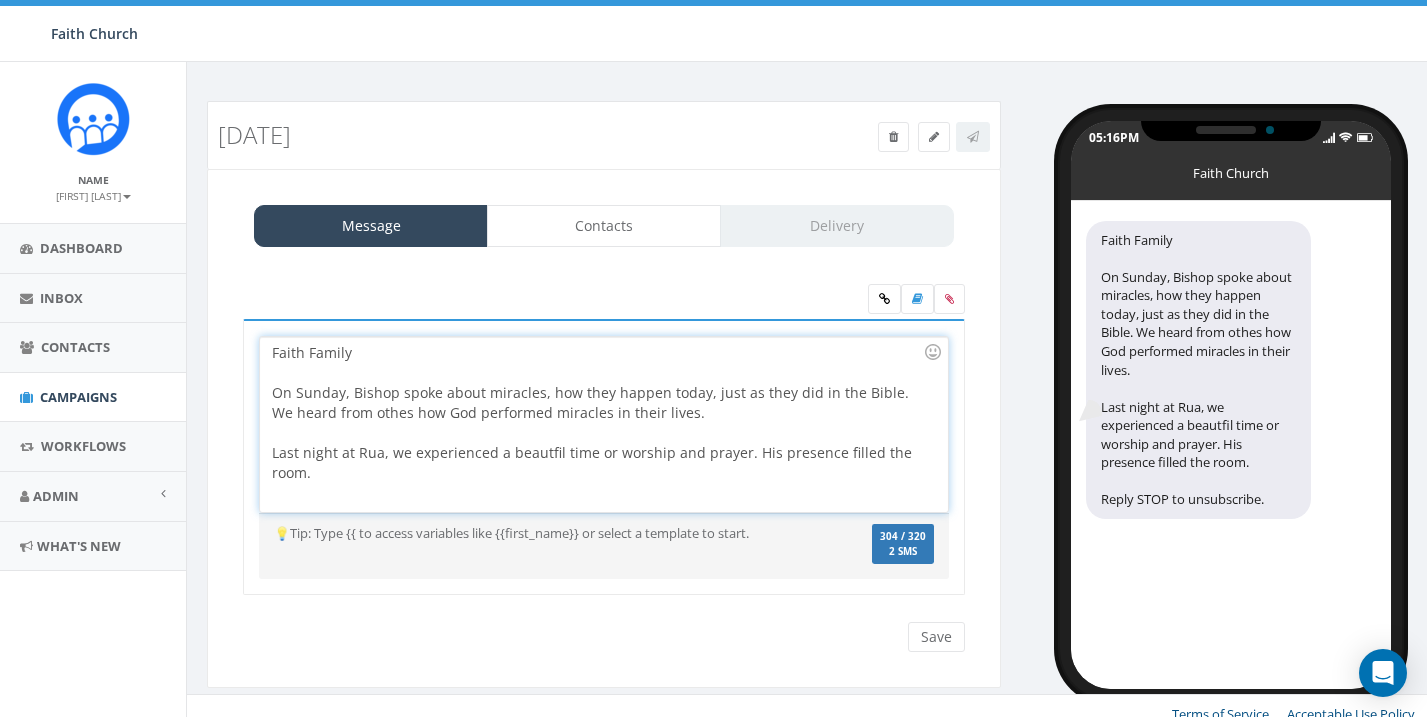 click on "On Sunday, Bishop spoke about miracles, how they happen today, just as they did in the Bible. We heard from othes how God performed miracles in their lives." at bounding box center (597, 403) 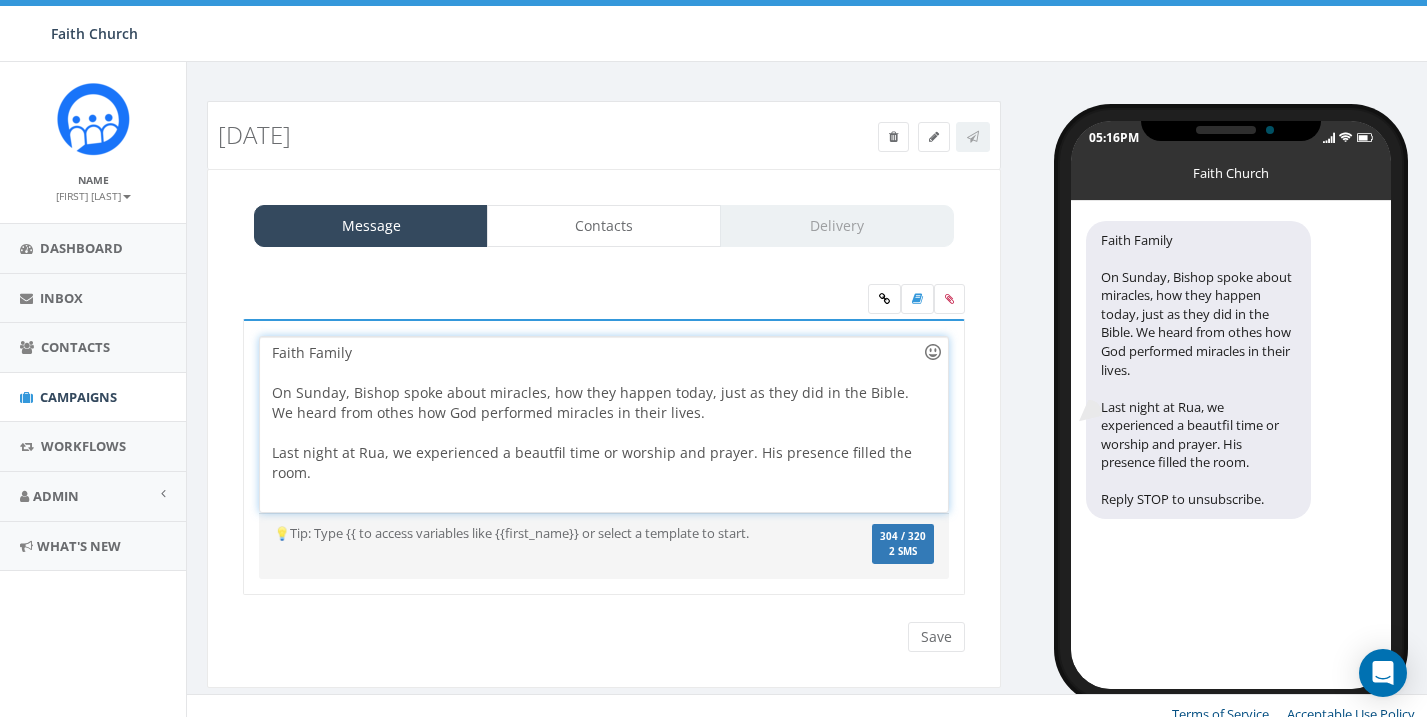 click at bounding box center (933, 352) 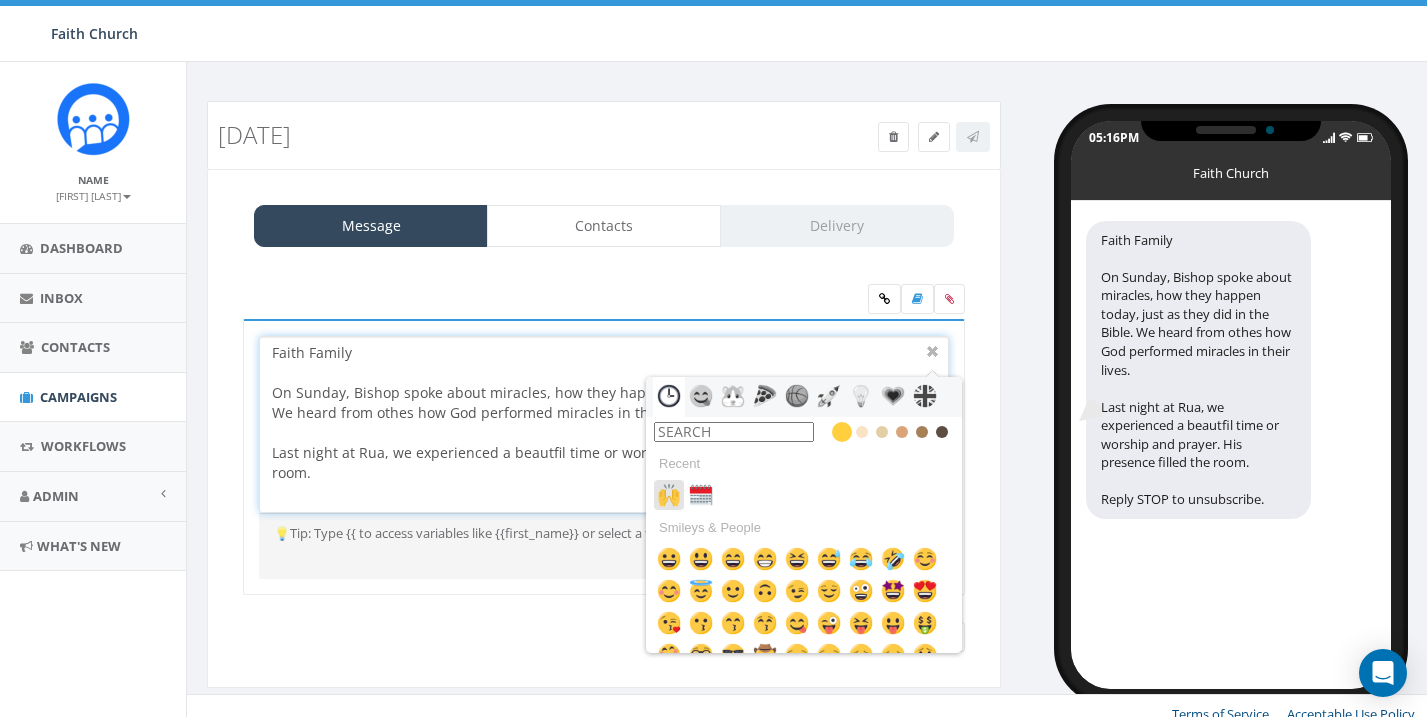 click at bounding box center (669, 495) 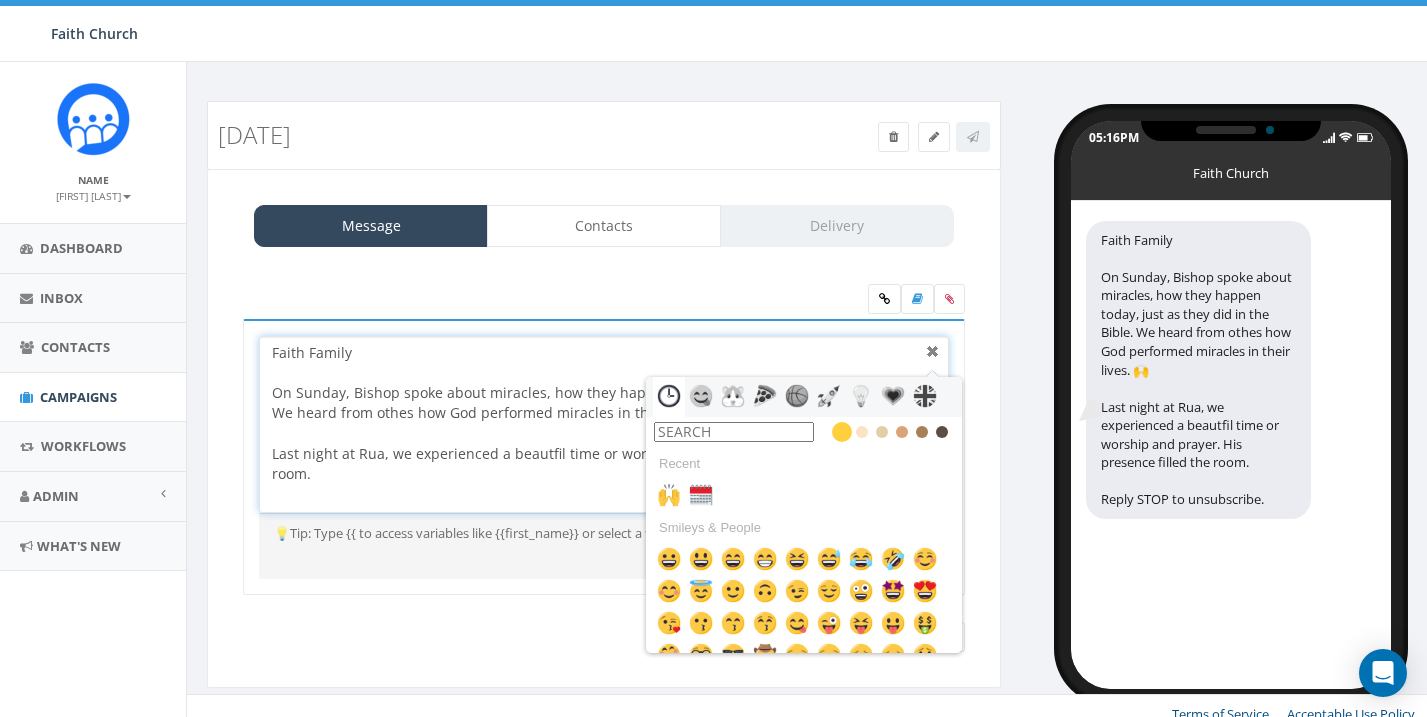 click at bounding box center [933, 352] 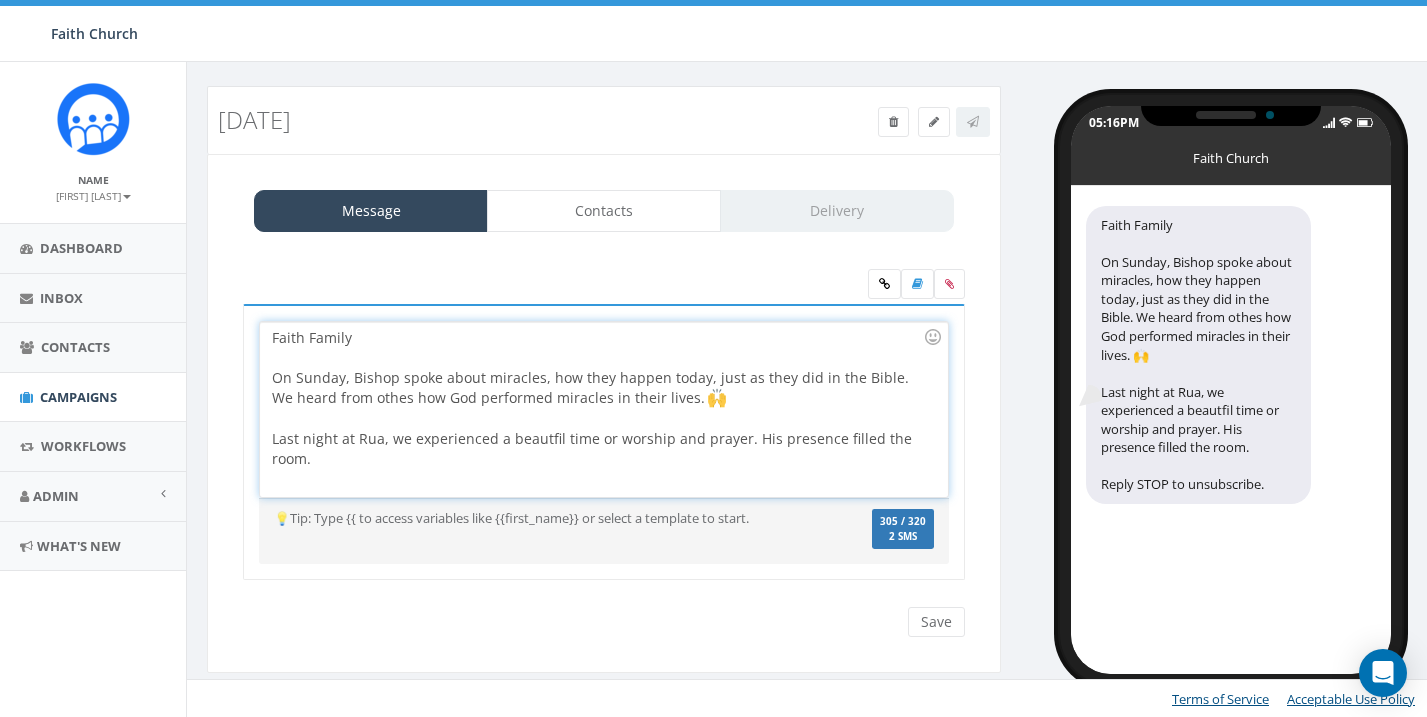 scroll, scrollTop: 14, scrollLeft: 0, axis: vertical 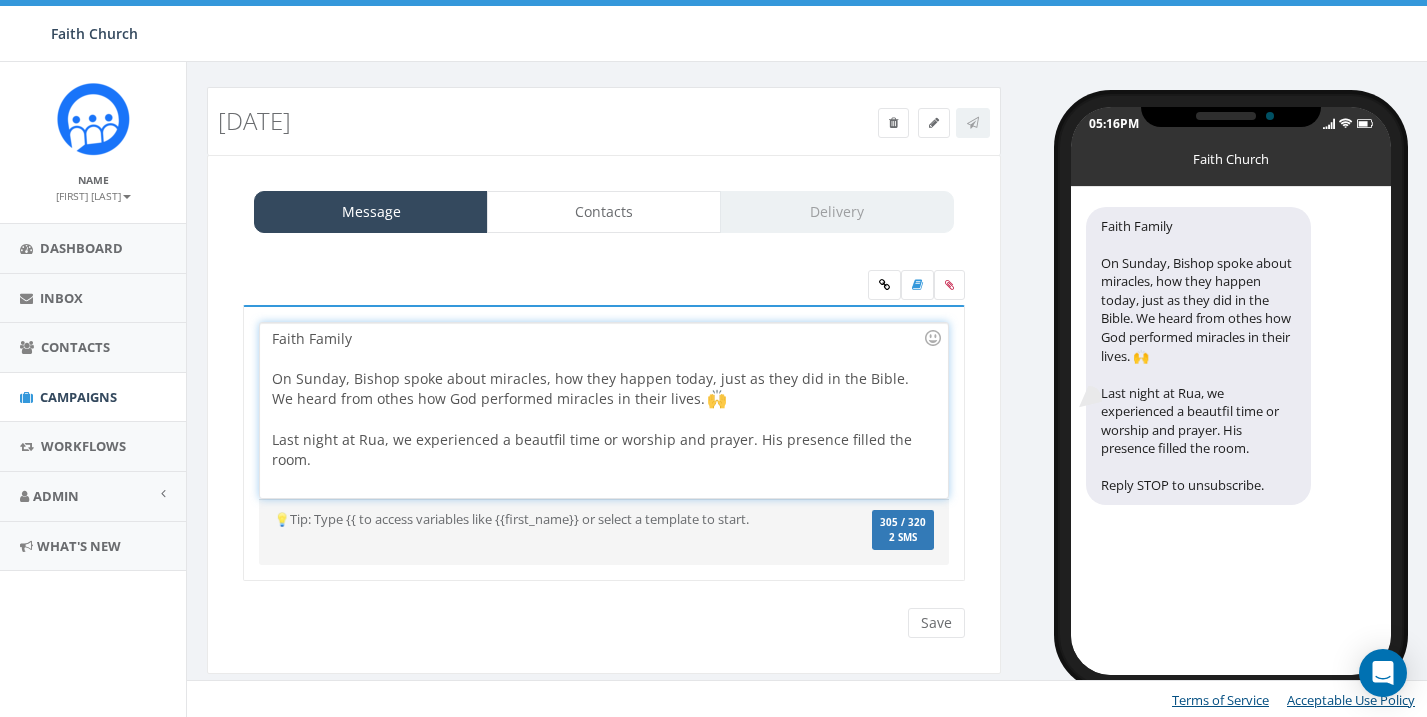click on "Last night at Rua, we experienced a beautfil time or worship and prayer. His presence filled the room." at bounding box center (597, 450) 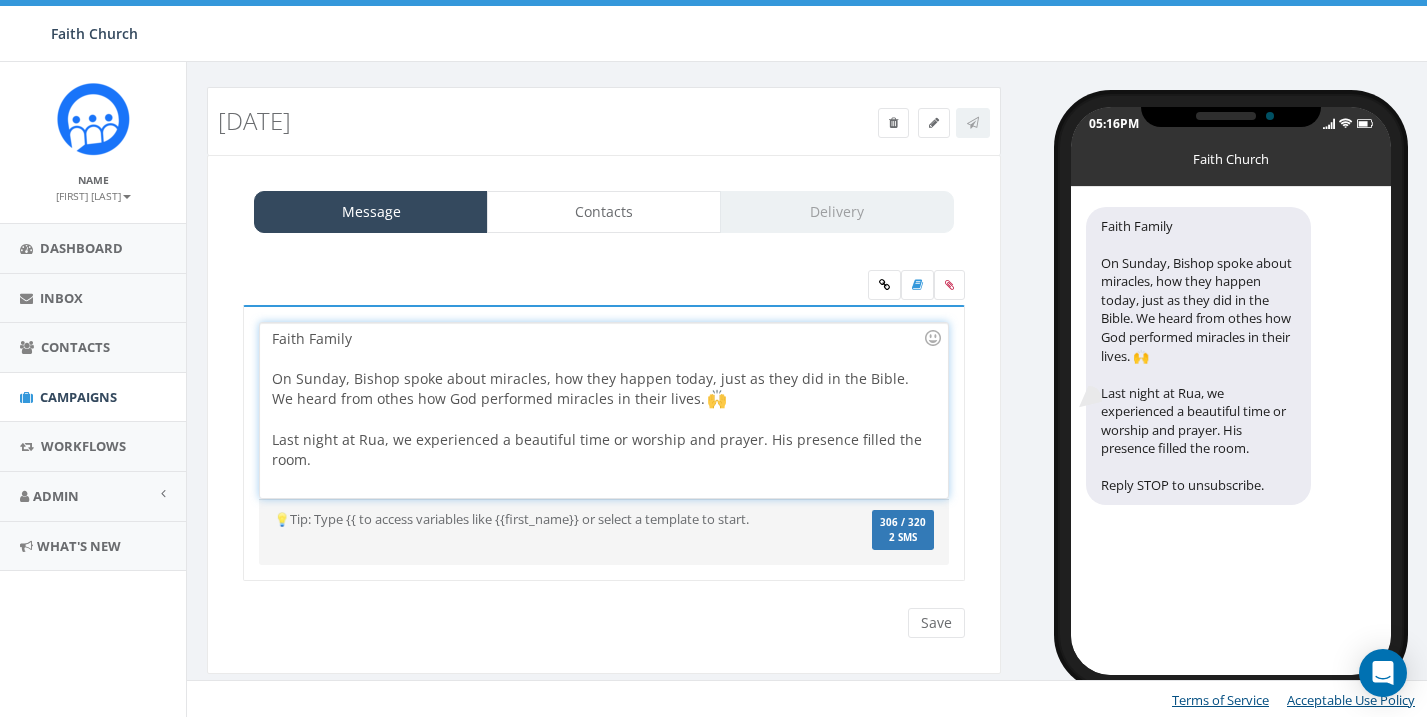 click on "Last night at Rua, we experienced a beautiful time or worship and prayer. His presence filled the room." at bounding box center [597, 450] 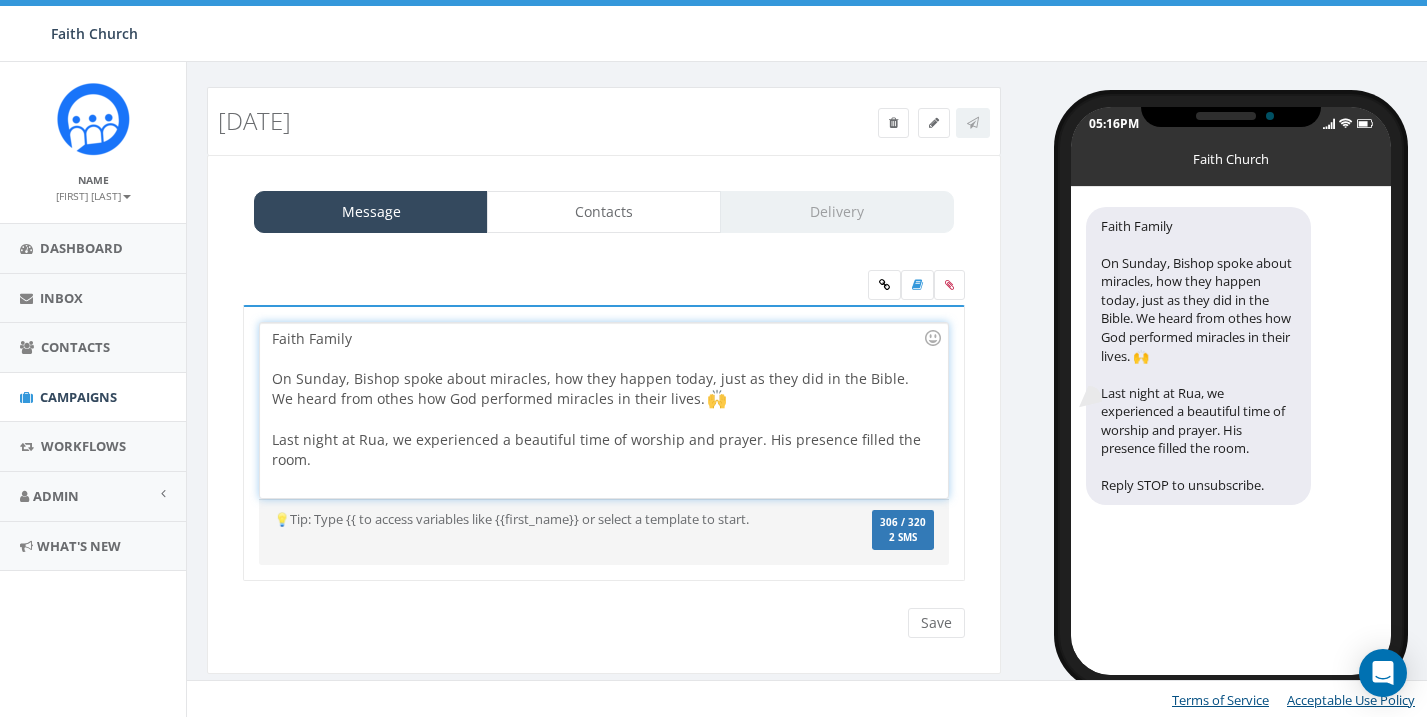 click on "Last night at Rua, we experienced a beautiful time of worship and prayer. His presence filled the room." at bounding box center [597, 450] 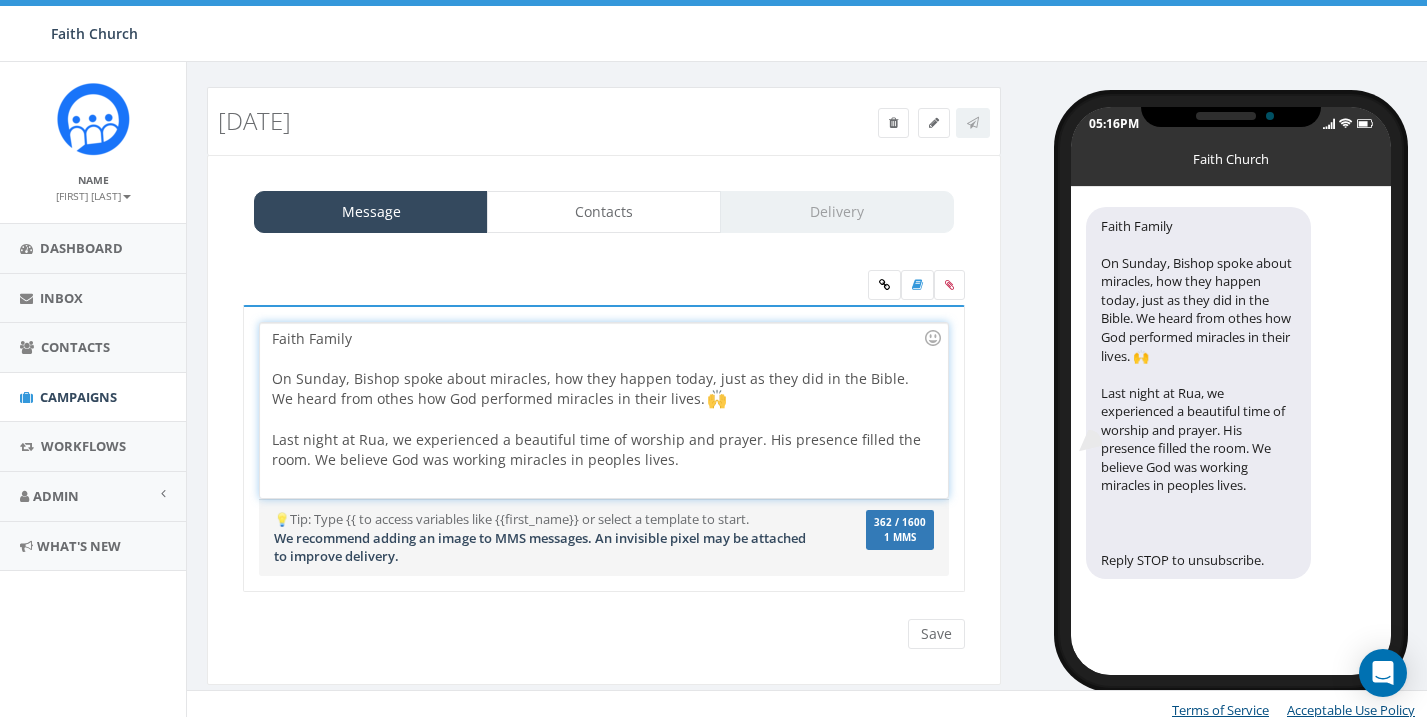 scroll, scrollTop: 12, scrollLeft: 0, axis: vertical 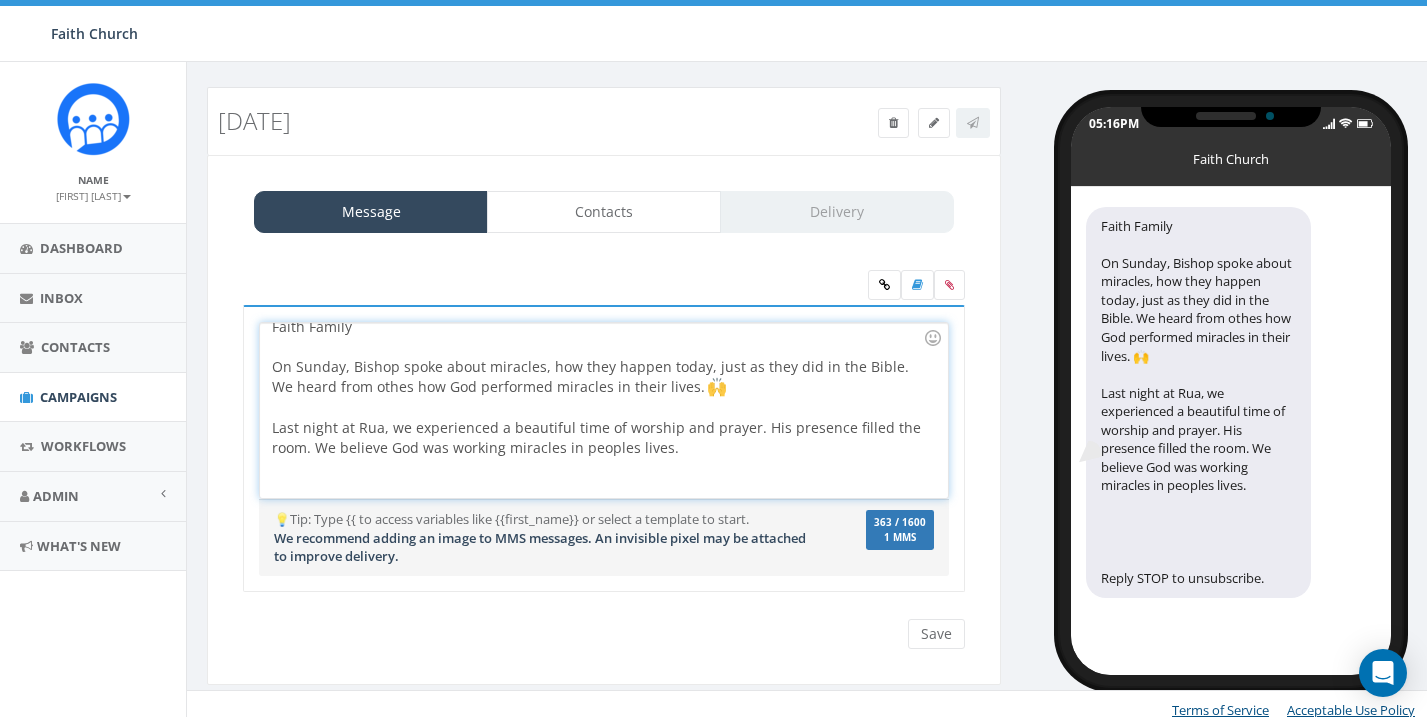 click on "Last night at Rua, we experienced a beautiful time of worship and prayer. His presence filled the room. We believe God was working miracles in peoples lives." at bounding box center [597, 438] 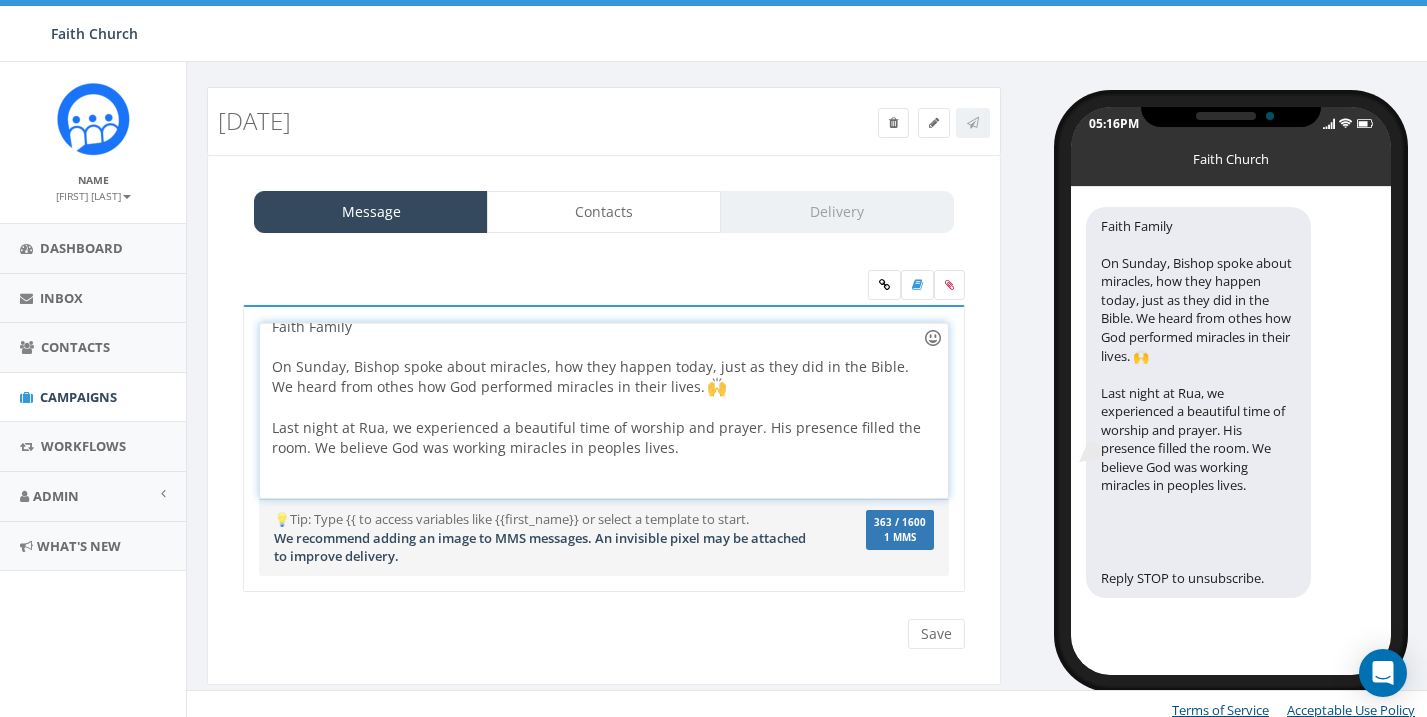 click at bounding box center [933, 338] 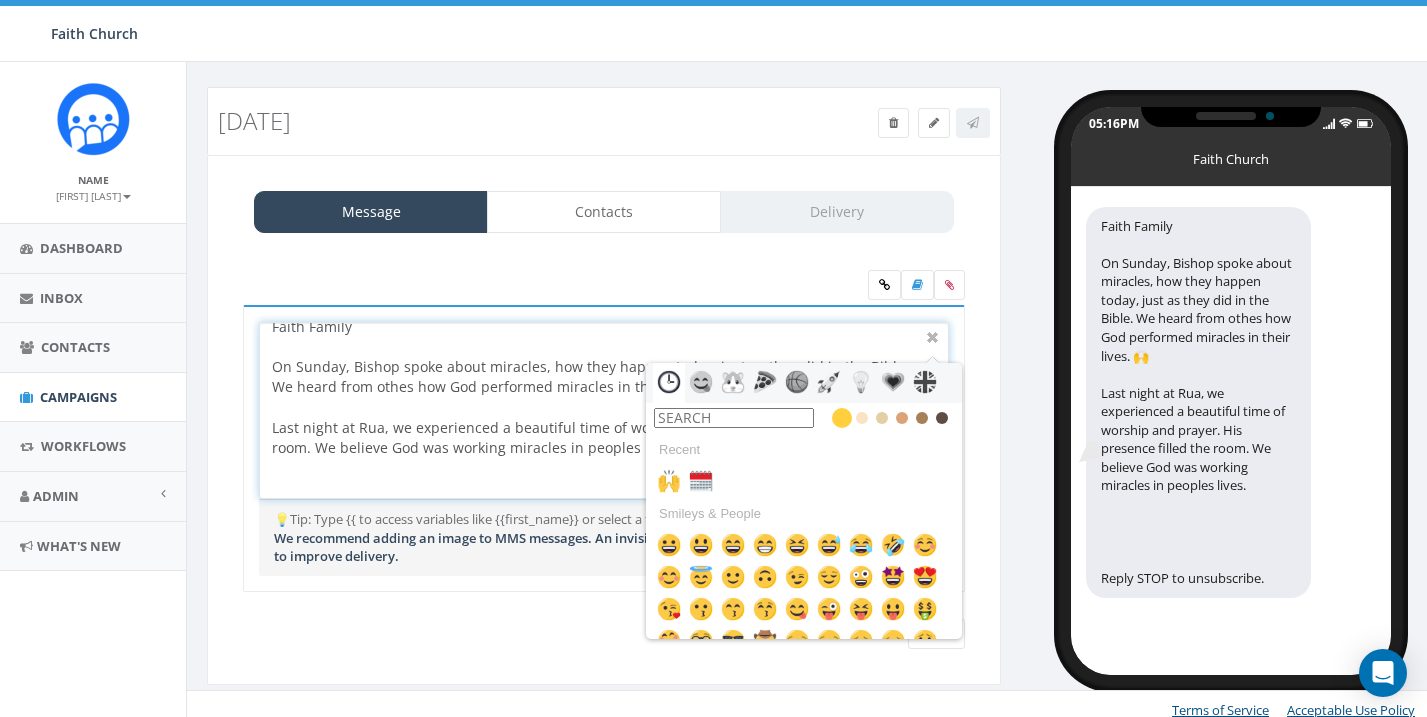 click at bounding box center (734, 418) 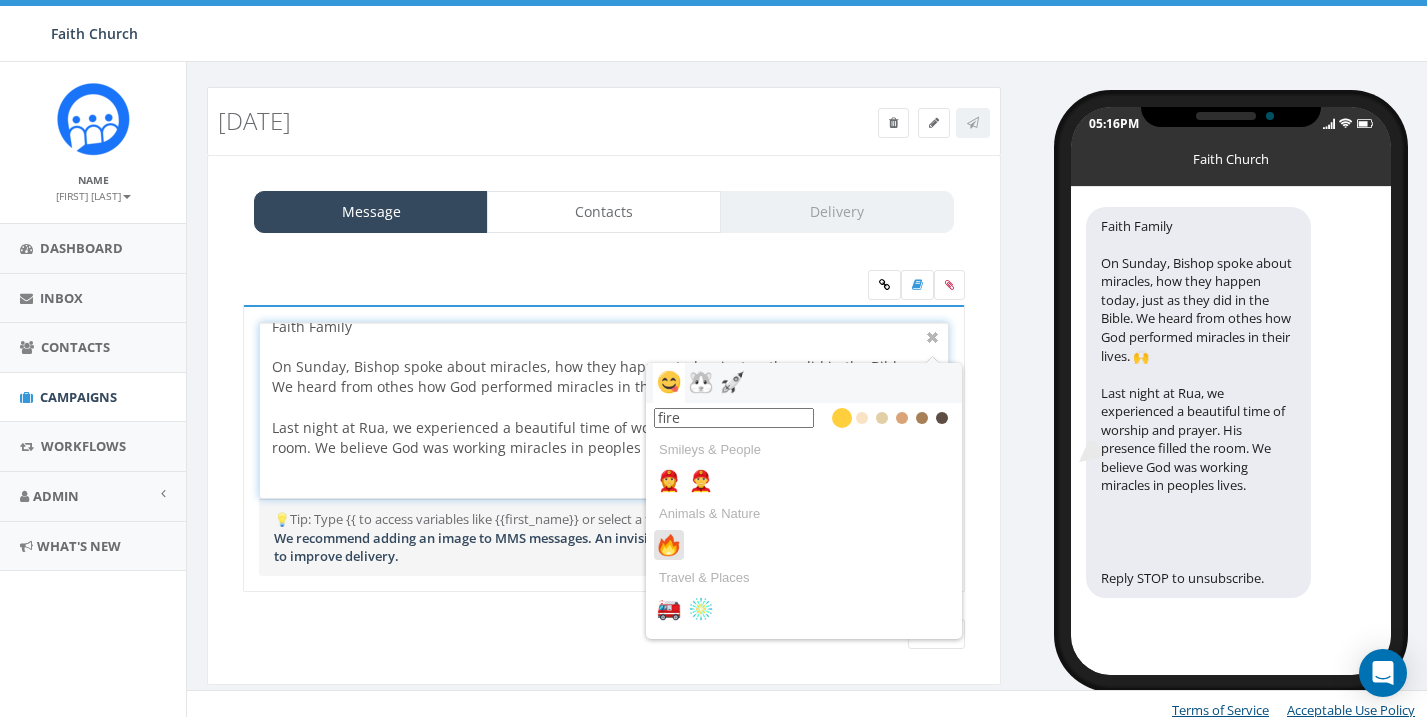 click at bounding box center [669, 545] 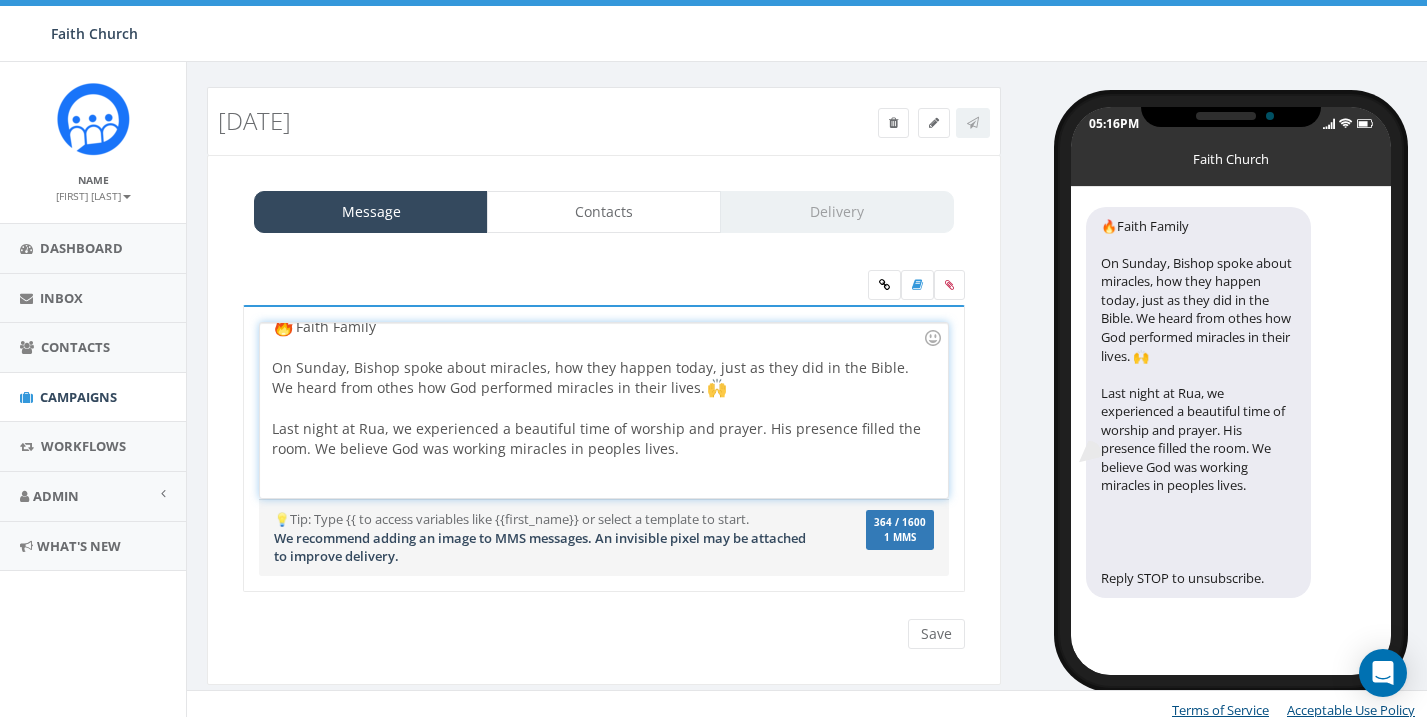 scroll, scrollTop: 6, scrollLeft: 0, axis: vertical 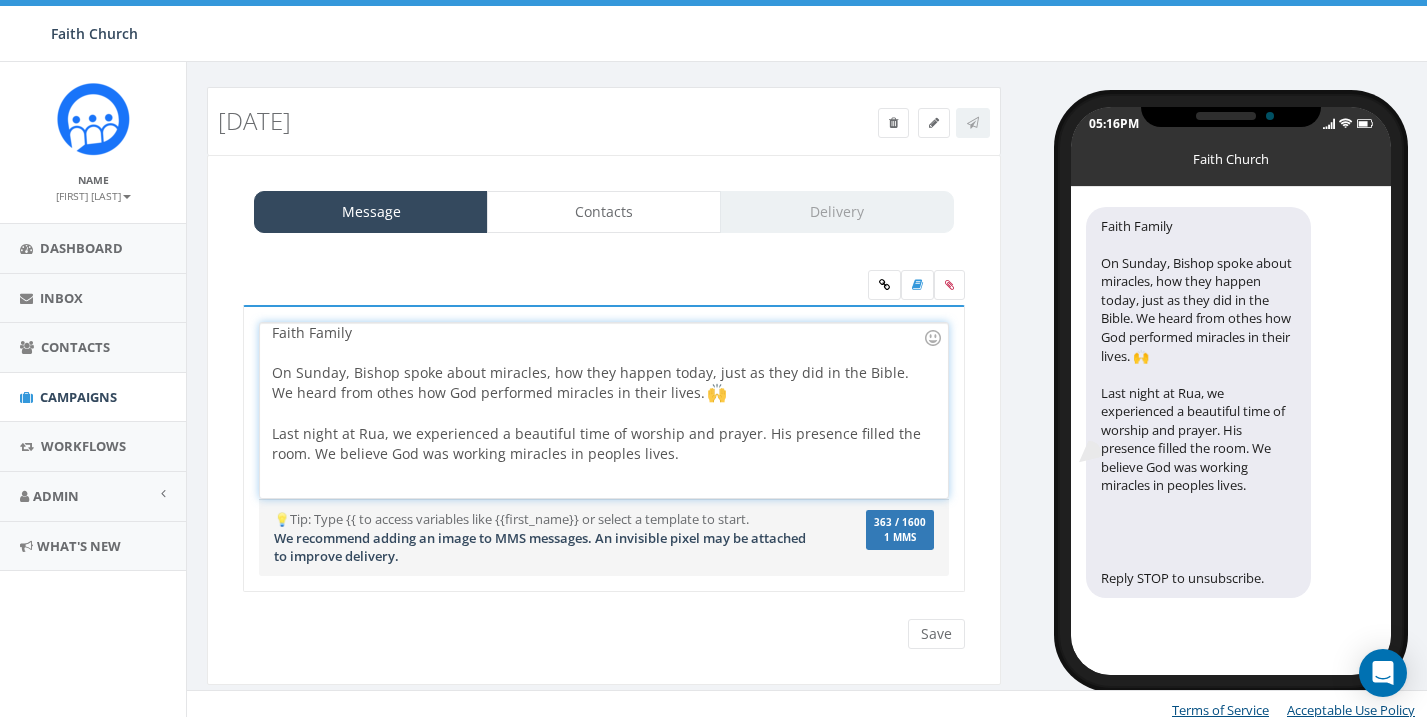 click at bounding box center (597, 484) 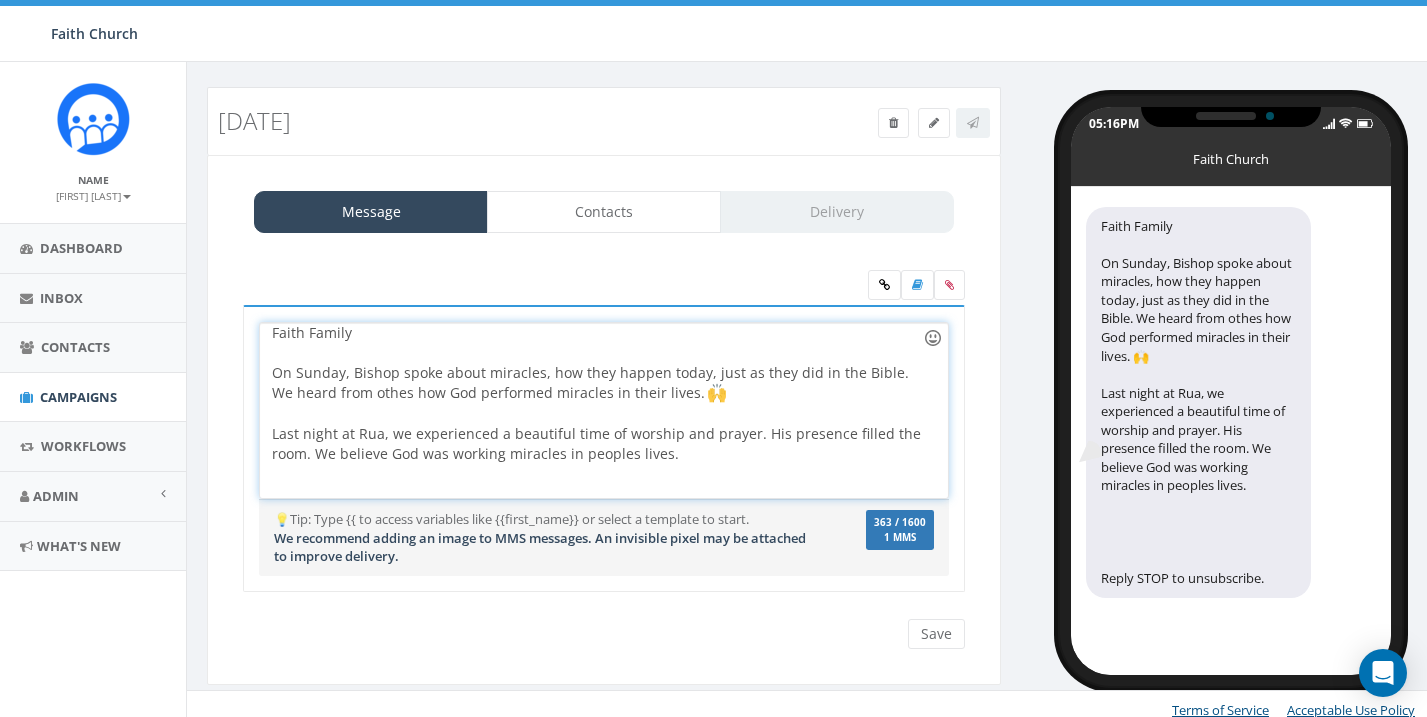 click at bounding box center (933, 338) 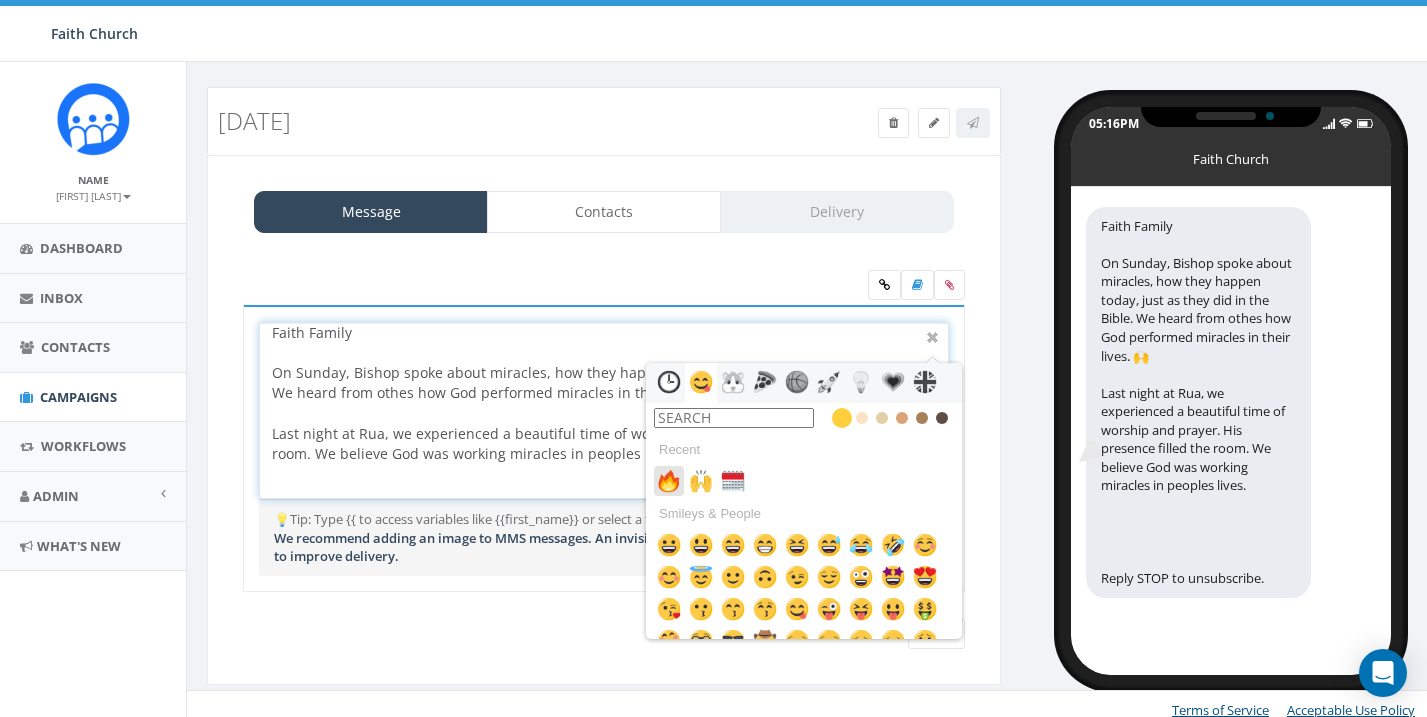 click at bounding box center (669, 481) 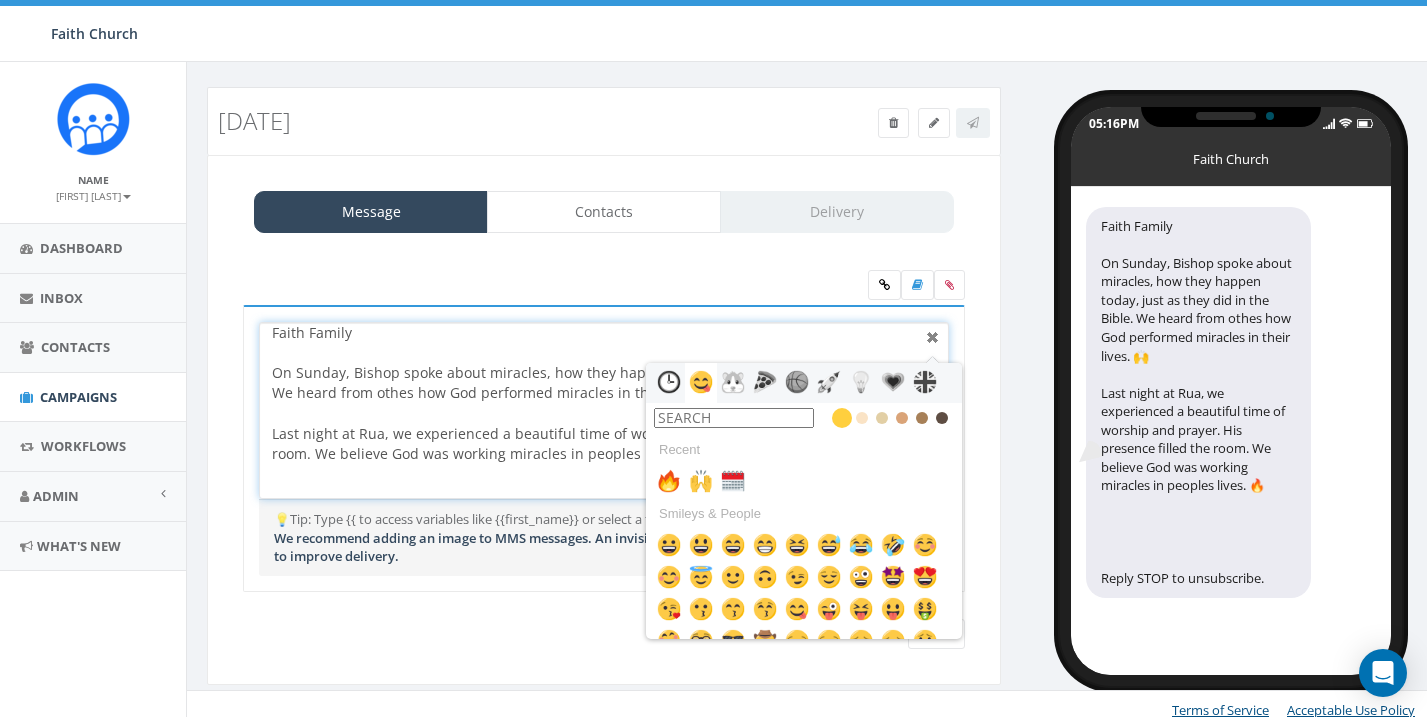 click at bounding box center [933, 338] 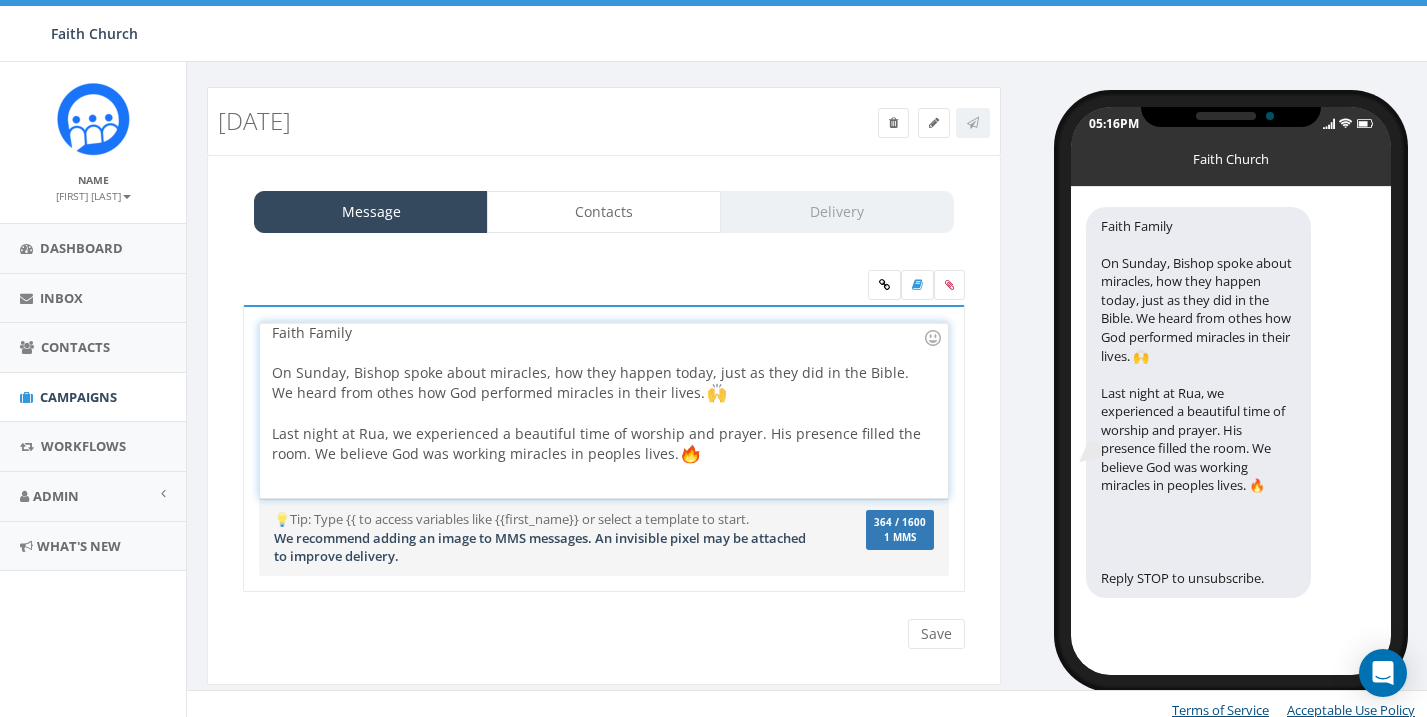click 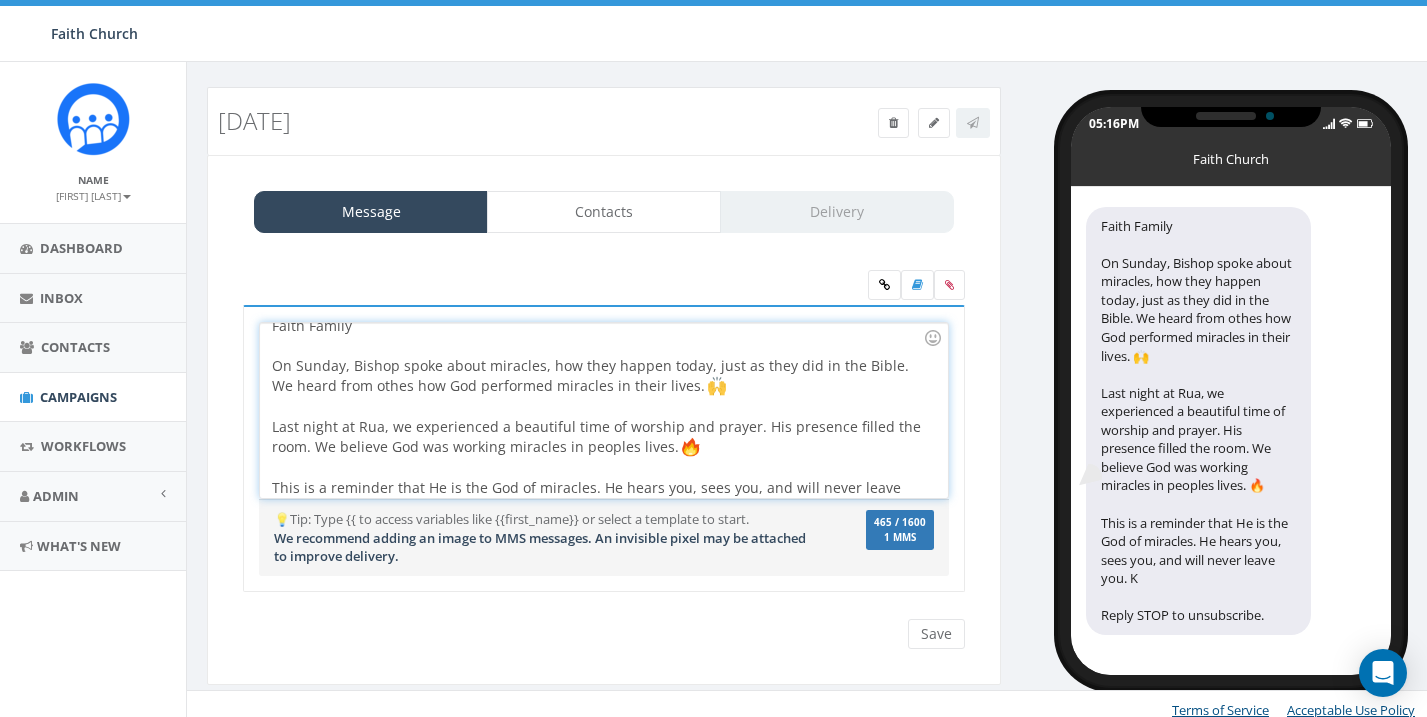 scroll, scrollTop: 33, scrollLeft: 0, axis: vertical 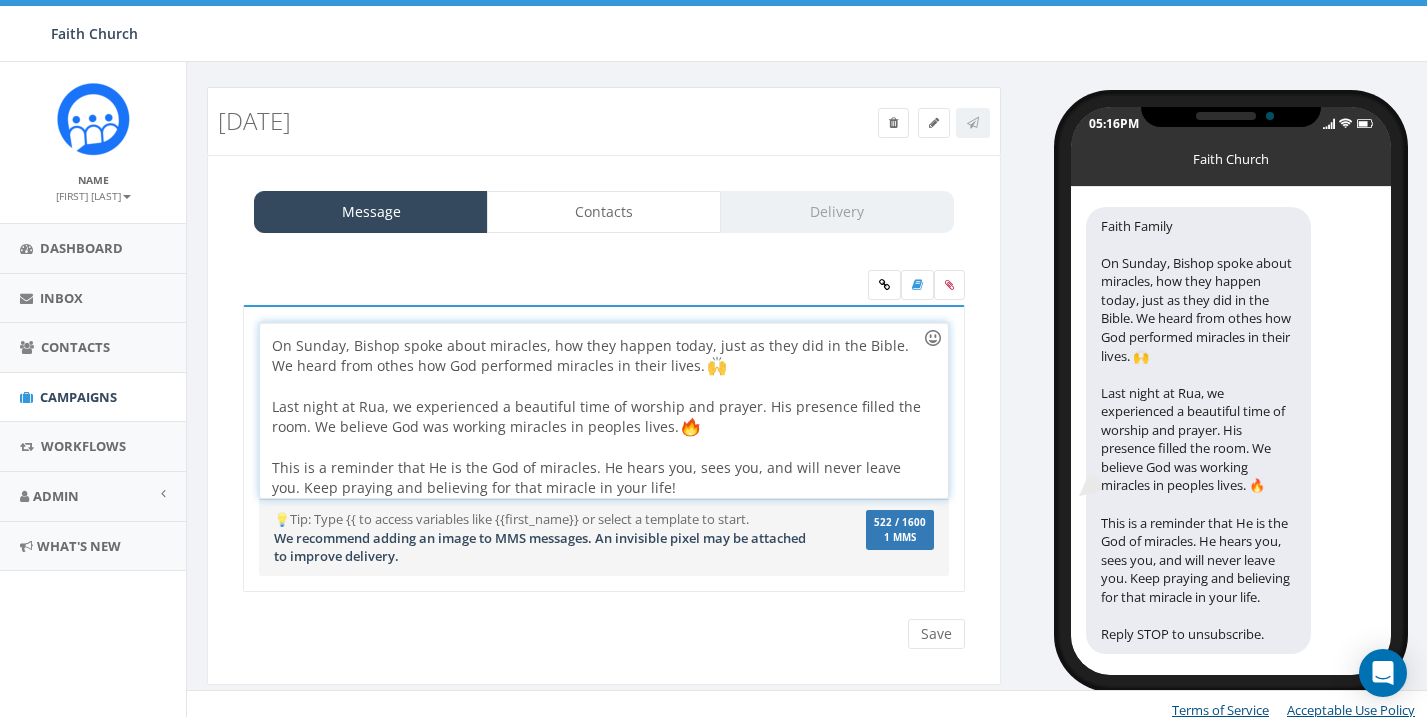 click at bounding box center [933, 338] 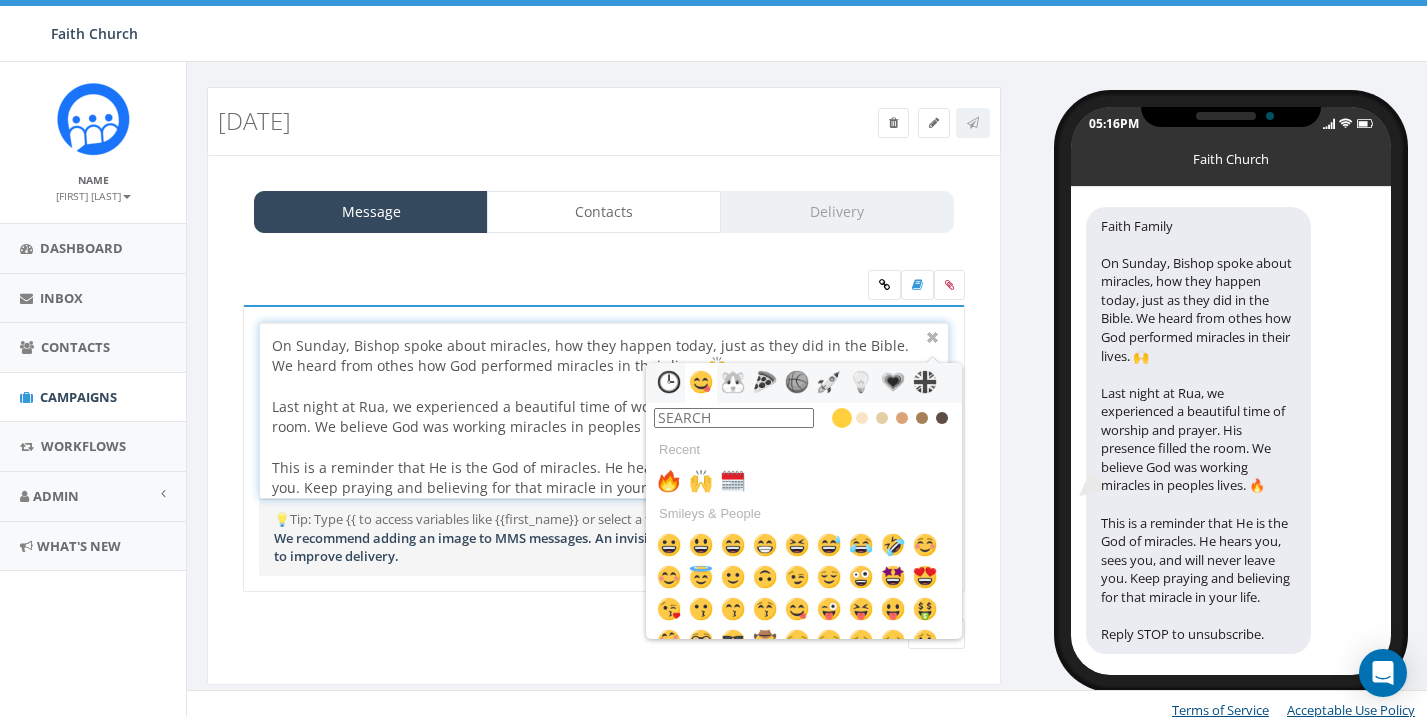 click at bounding box center (734, 418) 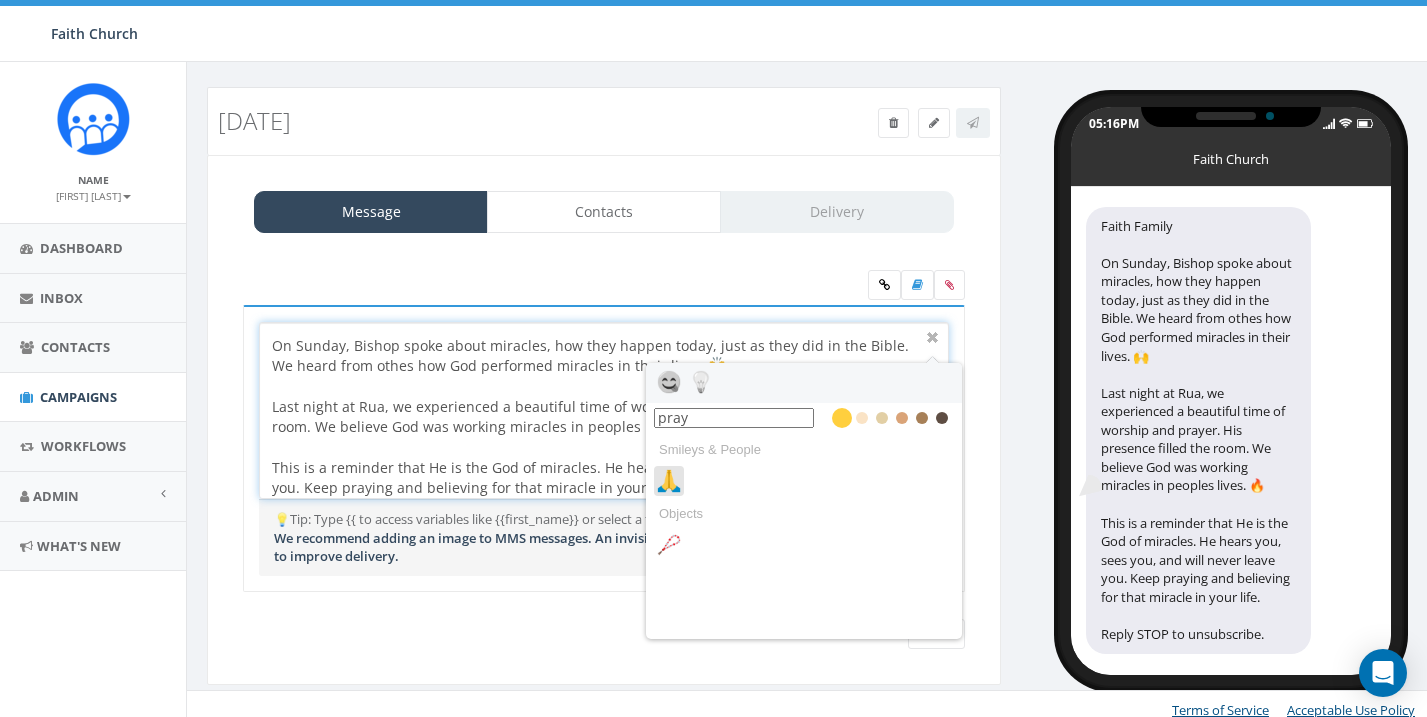 click at bounding box center (669, 481) 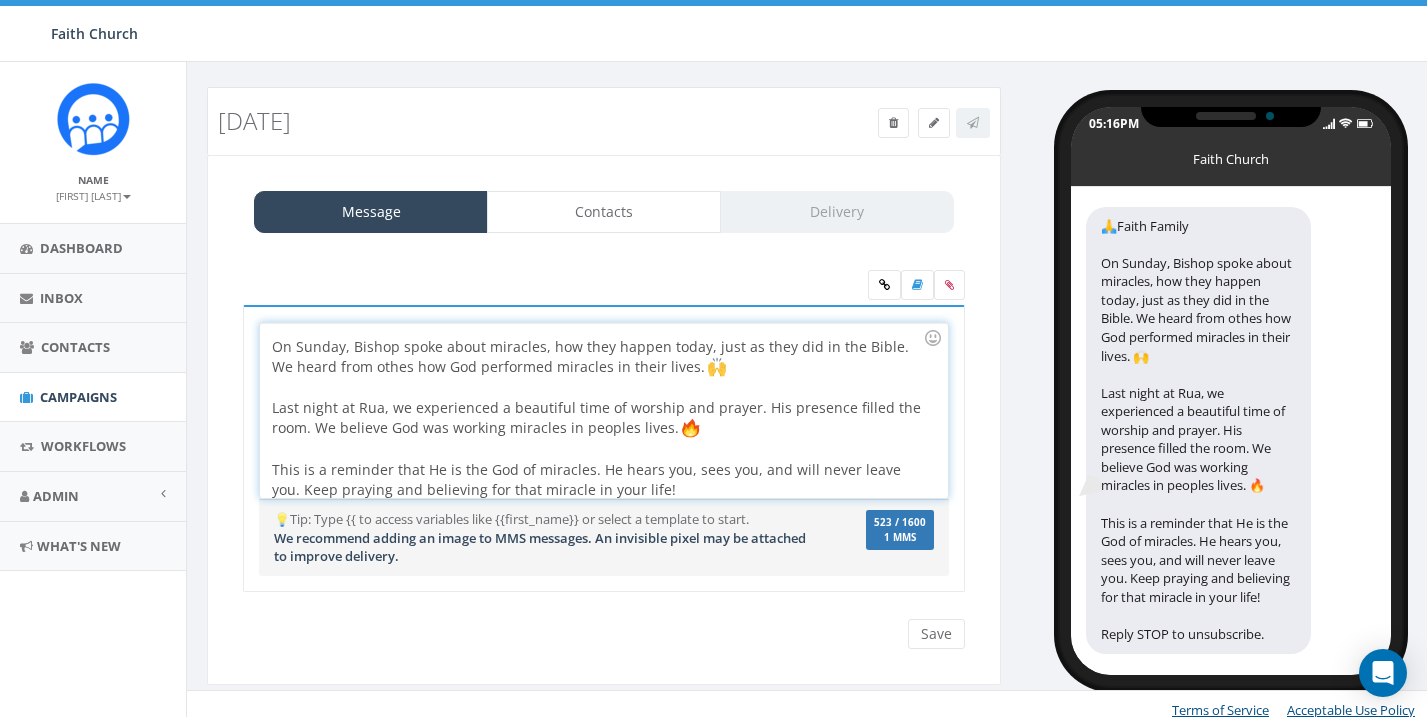 type 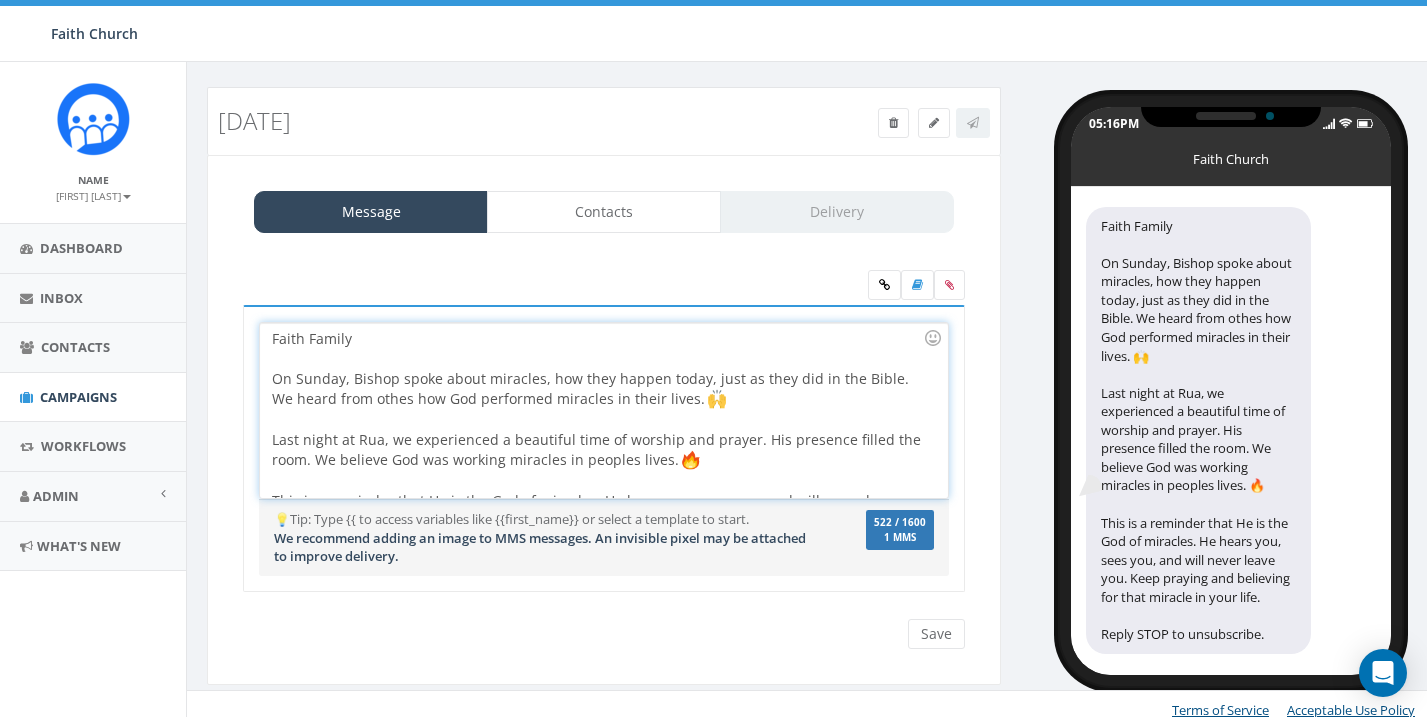 scroll, scrollTop: 24, scrollLeft: 0, axis: vertical 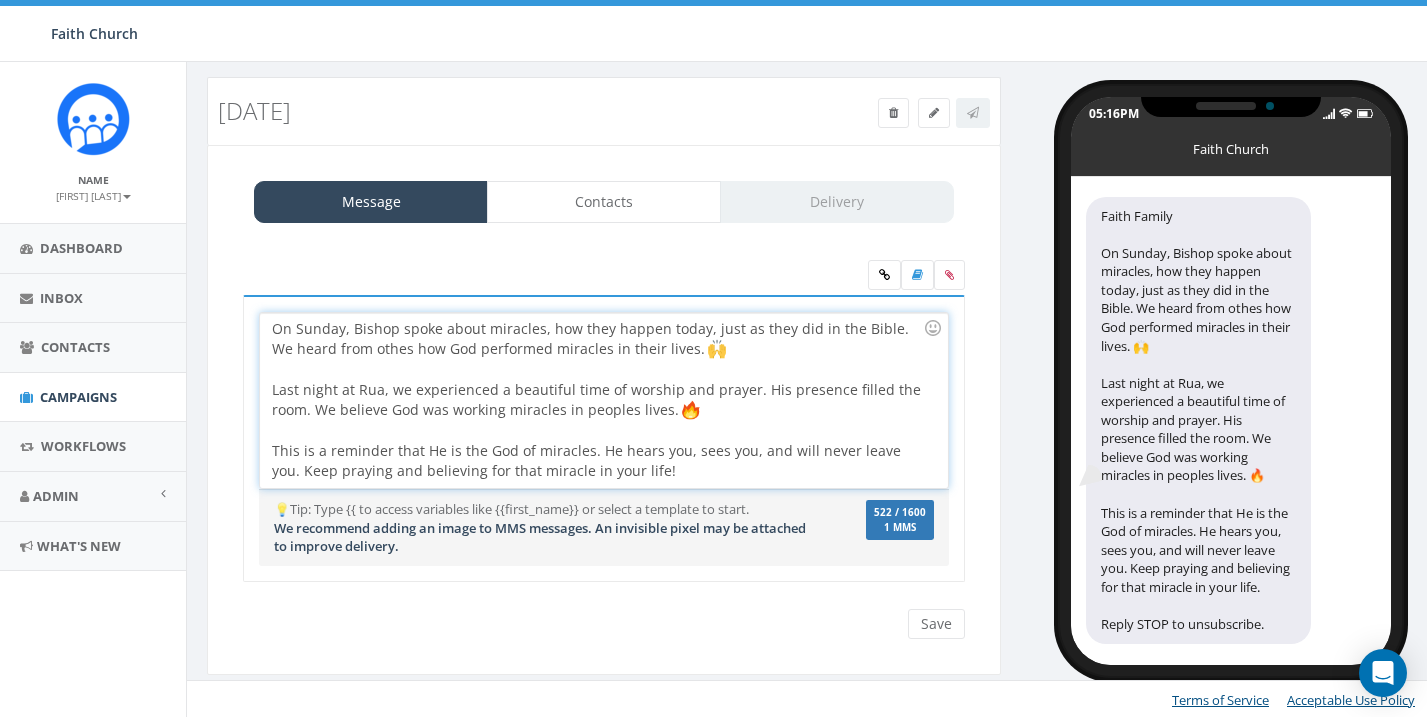click on "Faith Family On Sunday, Bishop spoke about miracles, how they happen today, just as they did in the Bible. We heard from othes how God performed miracles in their lives.  Last night at Rua, we experienced a beautiful time of worship and prayer. His presence filled the room. We believe God was working miracles in peoples lives.  This is a reminder that He is the God of miracles. He hears you, sees you, and will never leave you. Keep praying and believing for that miracle in your life!" at bounding box center (603, 400) 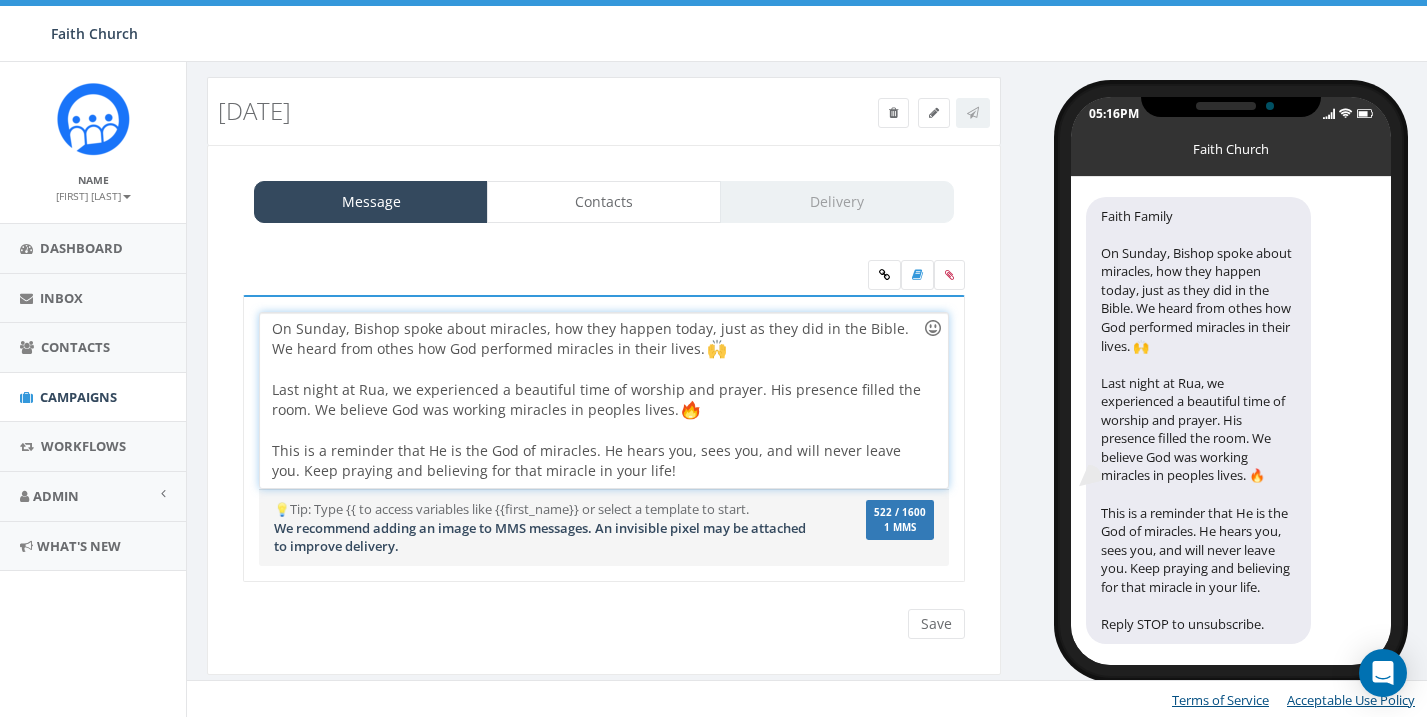 click at bounding box center [933, 328] 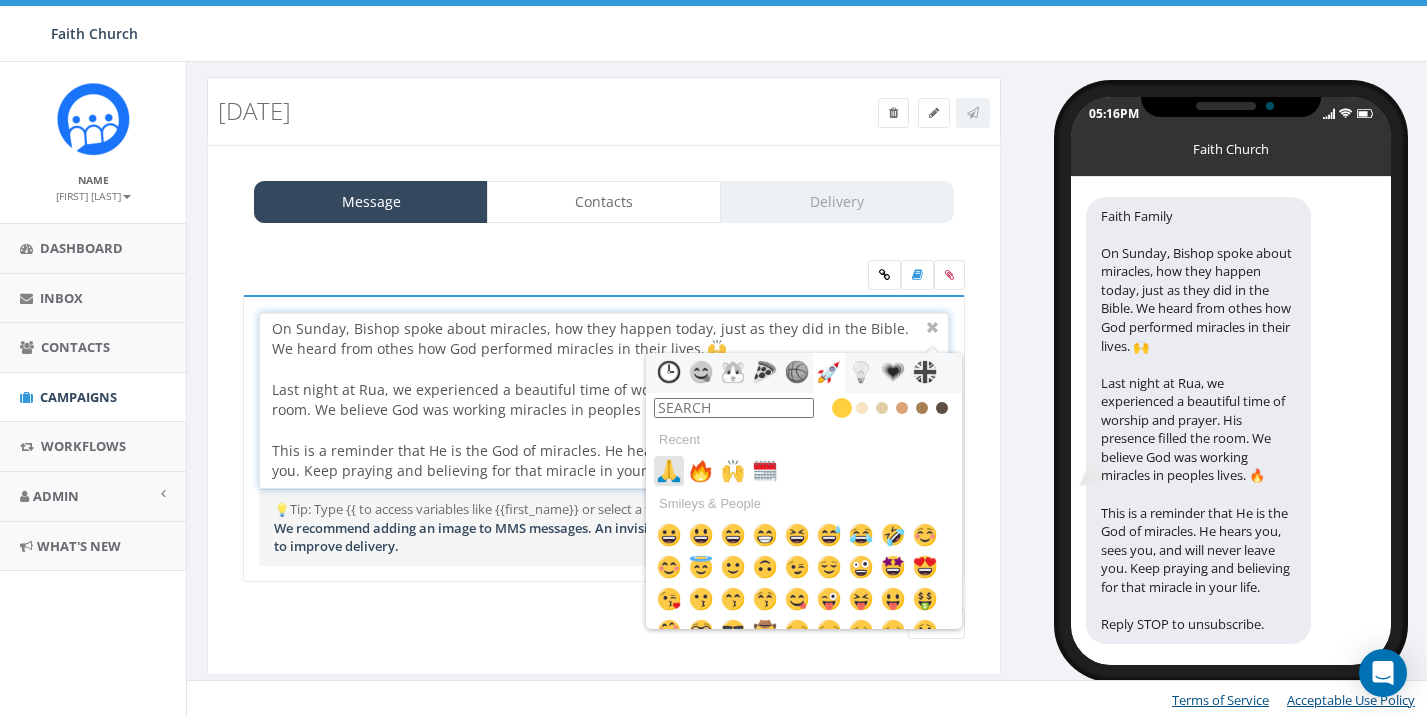 click at bounding box center [669, 471] 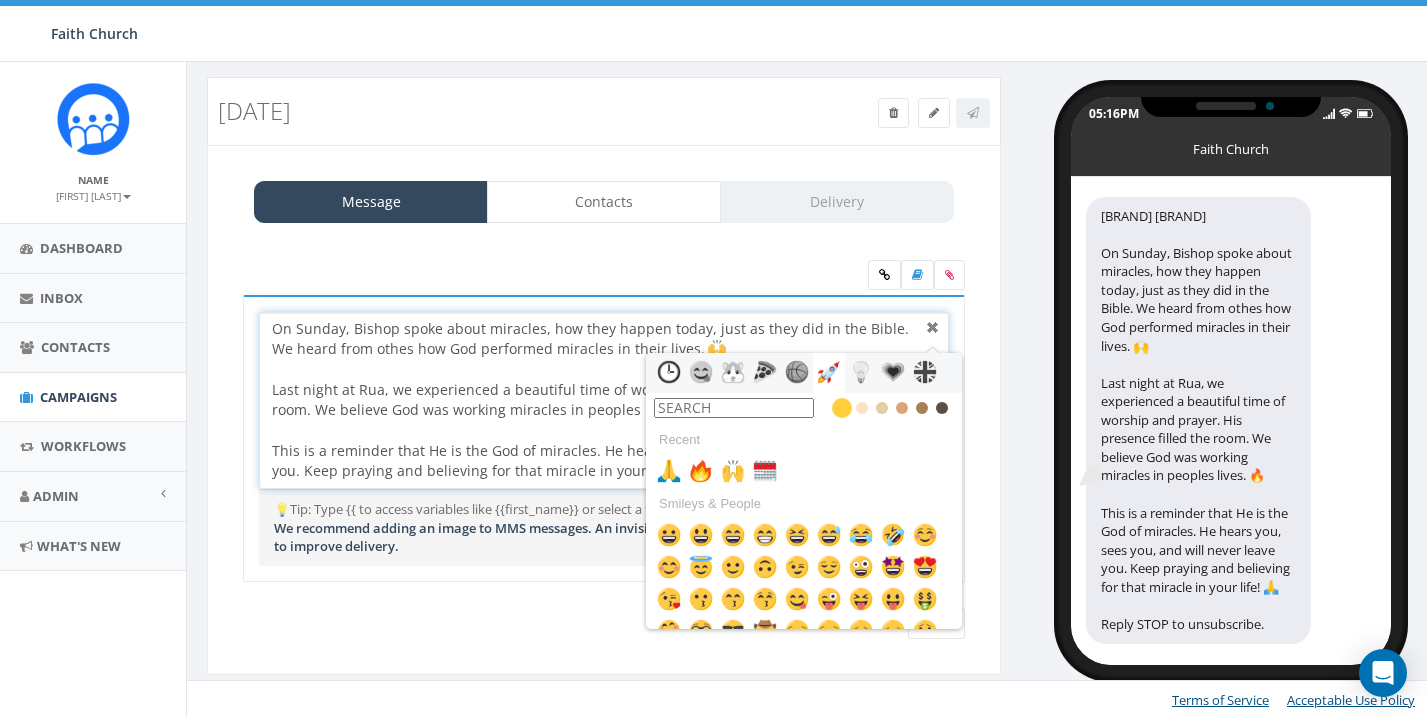 click at bounding box center (933, 328) 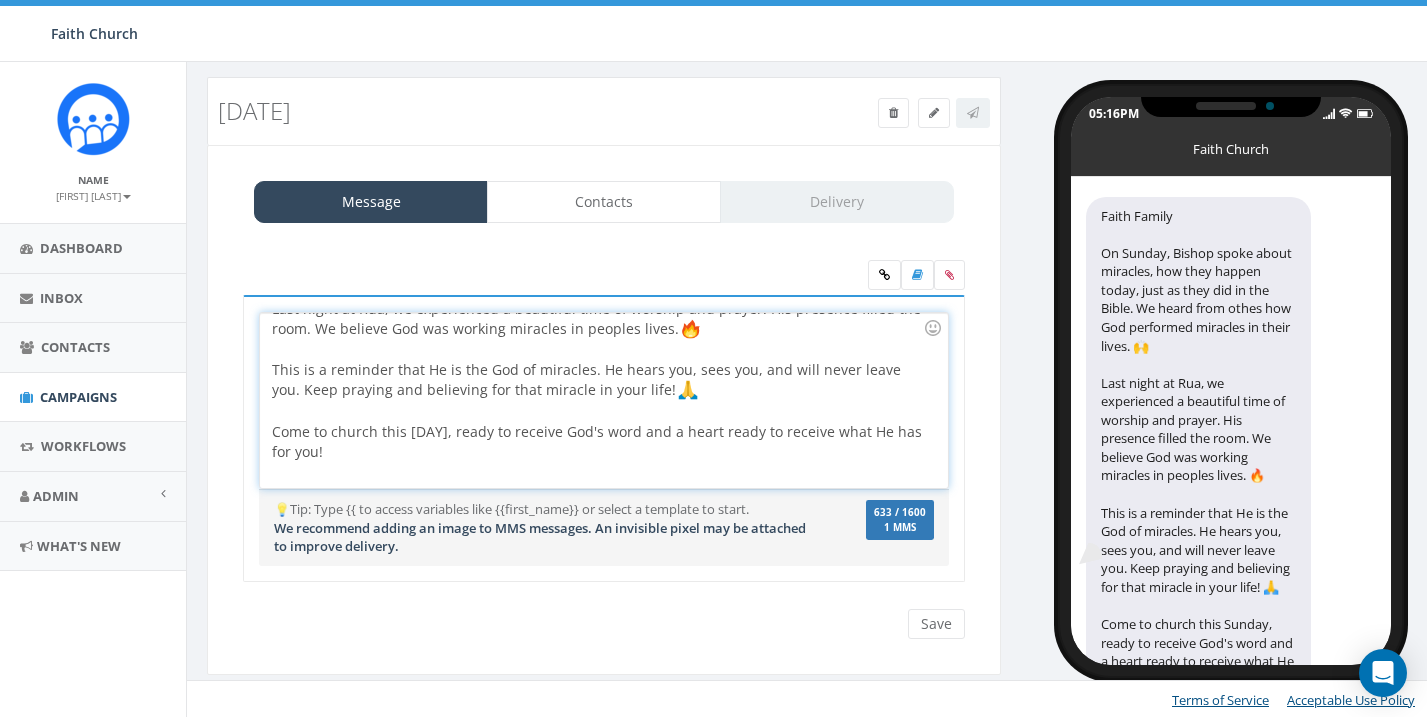 scroll, scrollTop: 134, scrollLeft: 0, axis: vertical 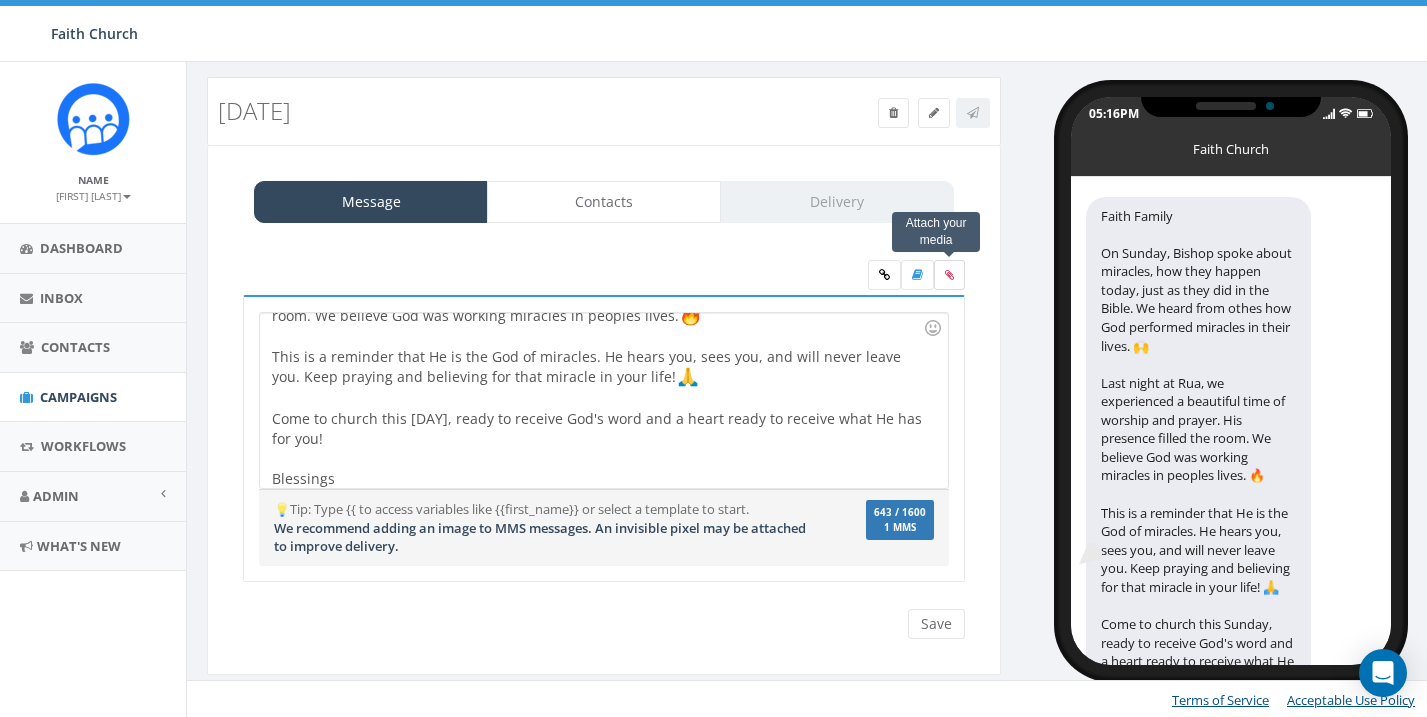 click at bounding box center [949, 275] 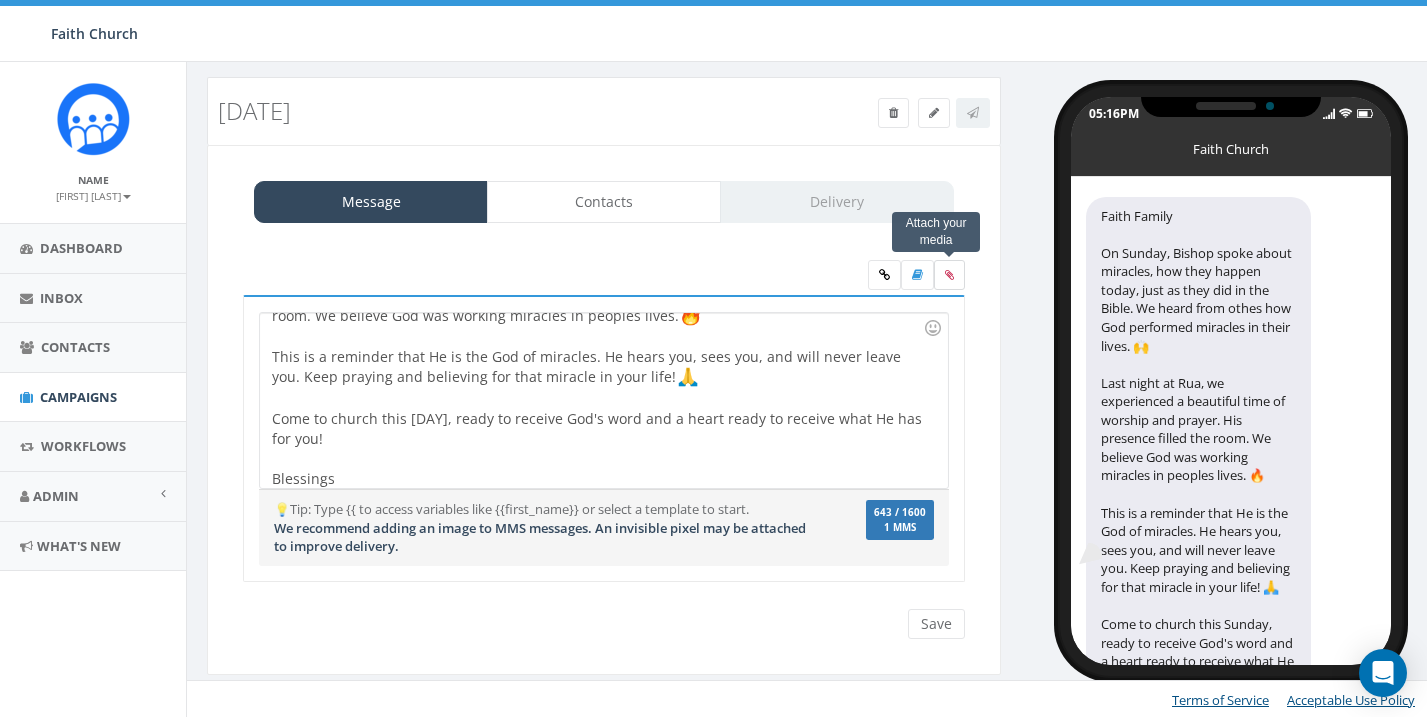 click at bounding box center (949, 275) 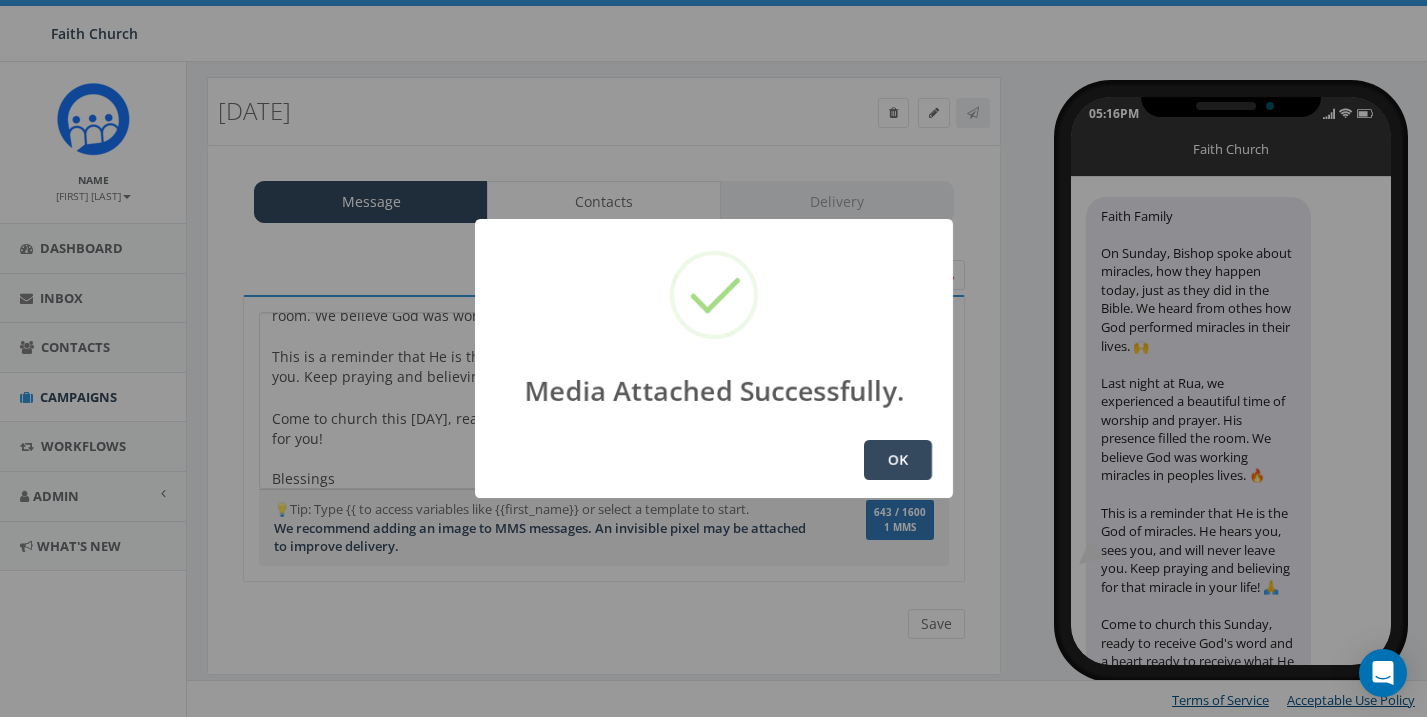 click on "OK" at bounding box center [898, 460] 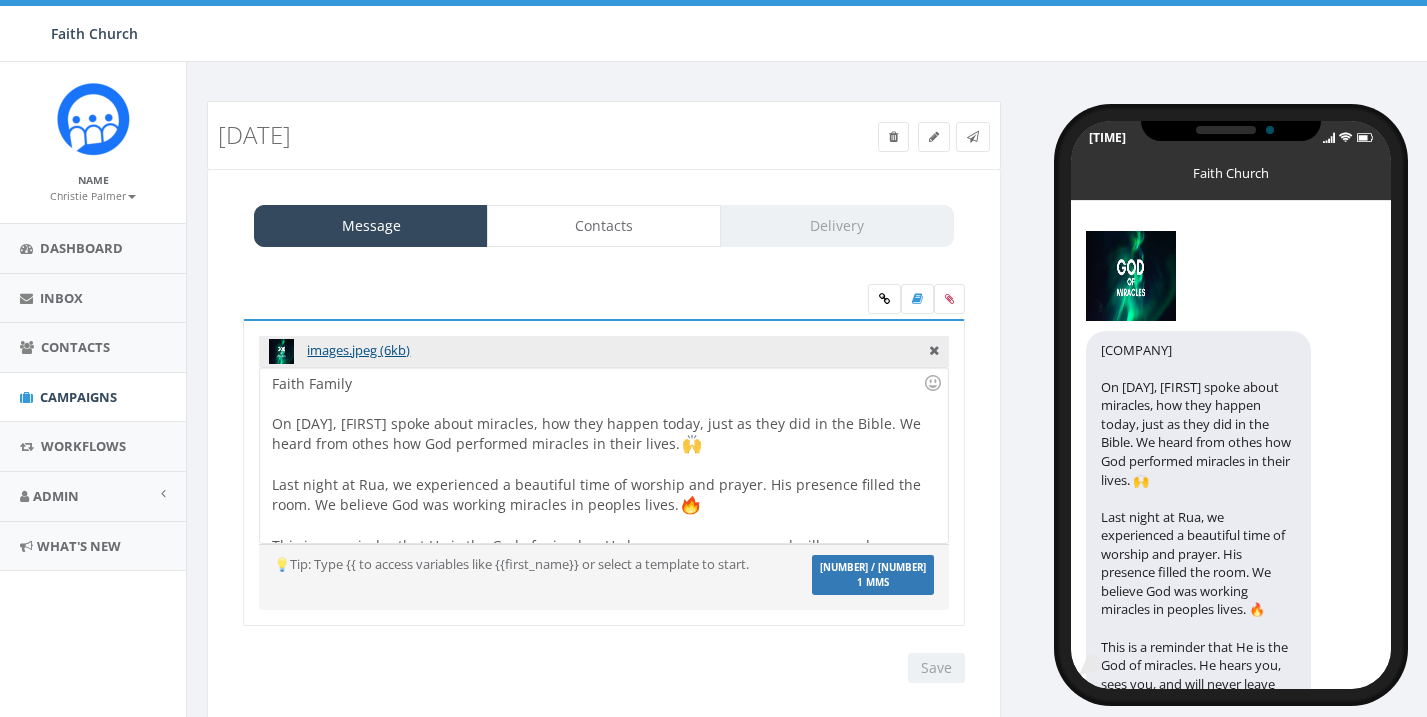 scroll, scrollTop: 24, scrollLeft: 0, axis: vertical 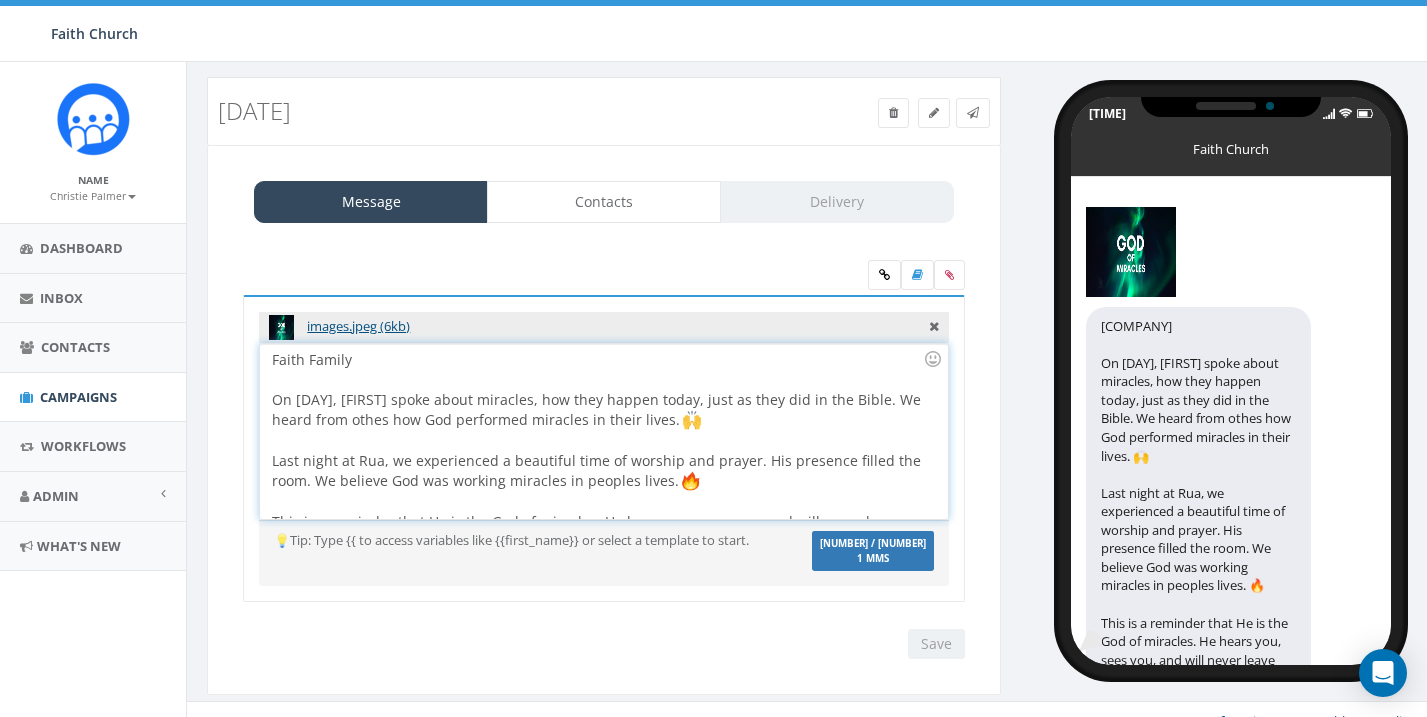 click on "Faith Family On Sunday, Bishop spoke about miracles, how they happen today, just as they did in the Bible. We heard from othes how God performed miracles in their lives.  Last night at Rua, we experienced a beautiful time of worship and prayer. His presence filled the room. We believe God was working miracles in peoples lives.  This is a reminder that He is the God of miracles. He hears you, sees you, and will never leave you. Keep praying and believing for that miracle in your life!  Come to church this Sunday, ready to receive God's word and a heart ready to receive what He has for you!  Blessings" at bounding box center (603, 431) 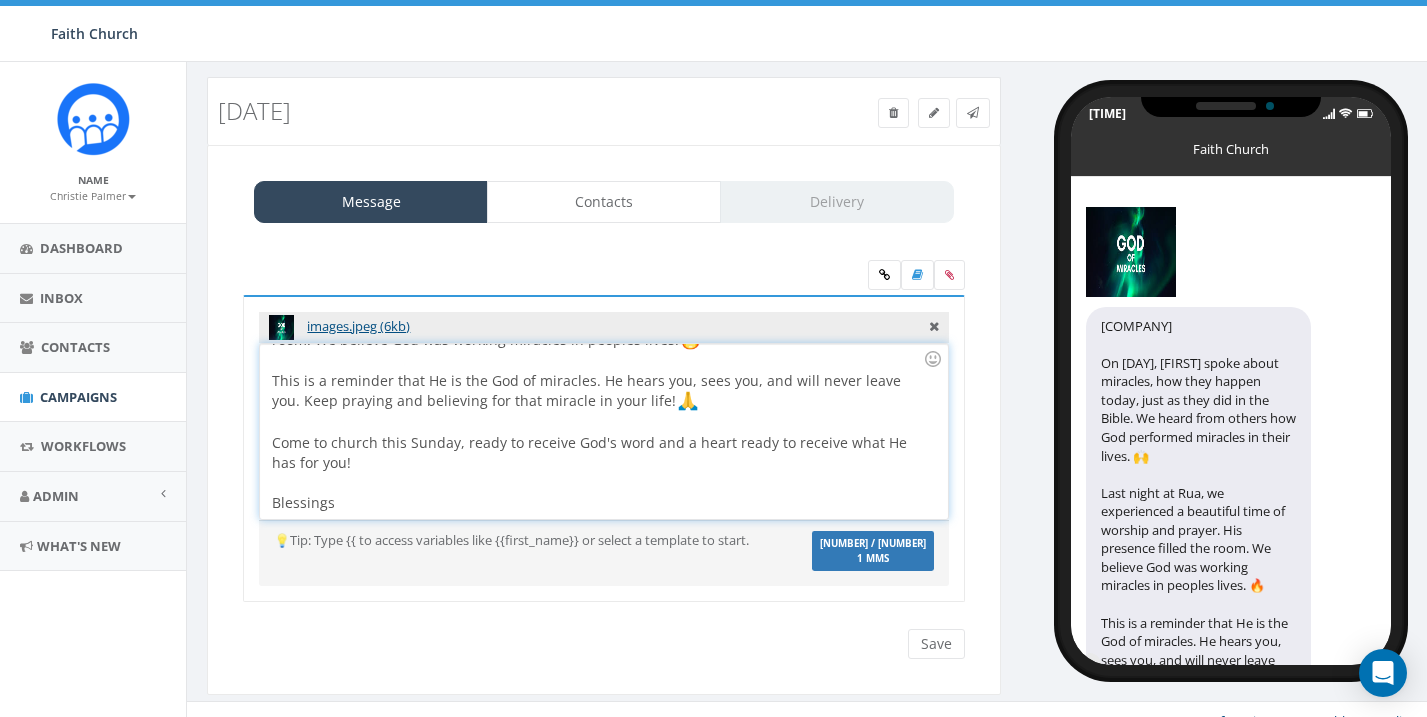 scroll, scrollTop: 141, scrollLeft: 0, axis: vertical 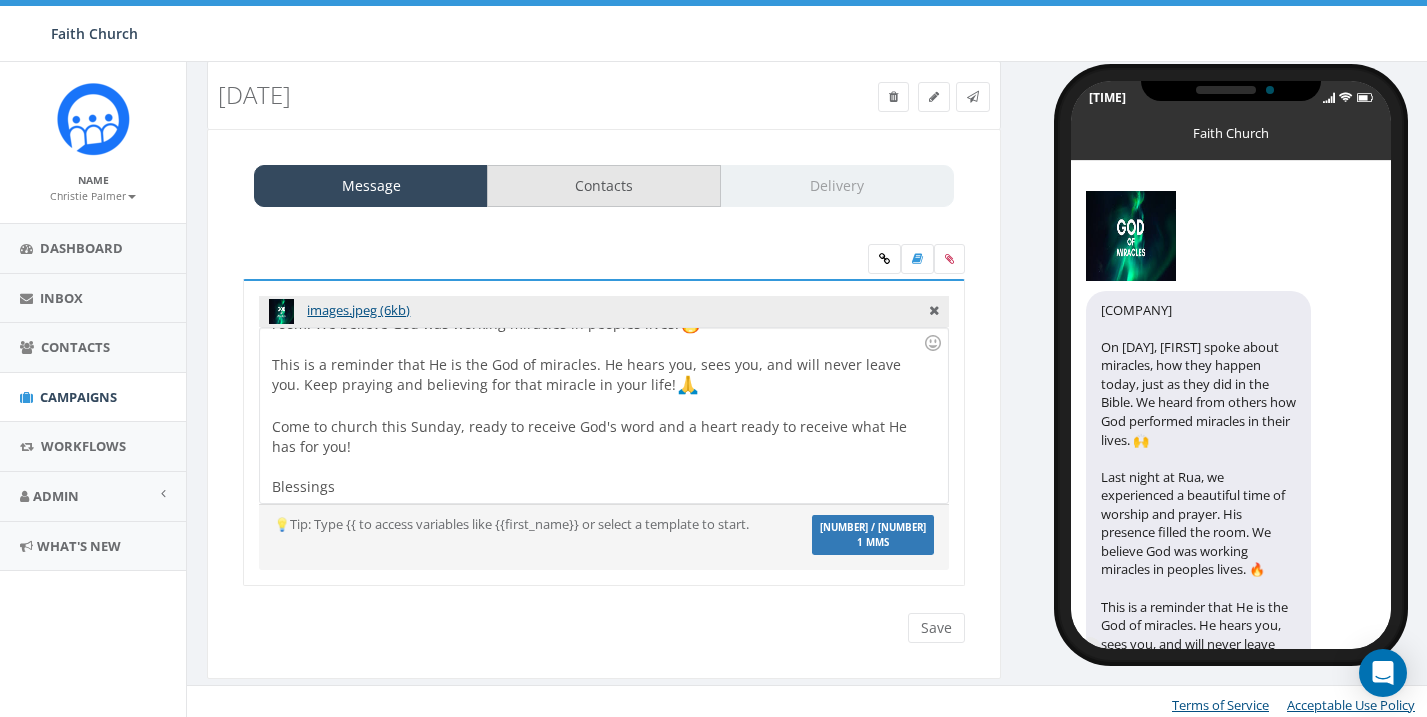 click on "Contacts" at bounding box center [604, 186] 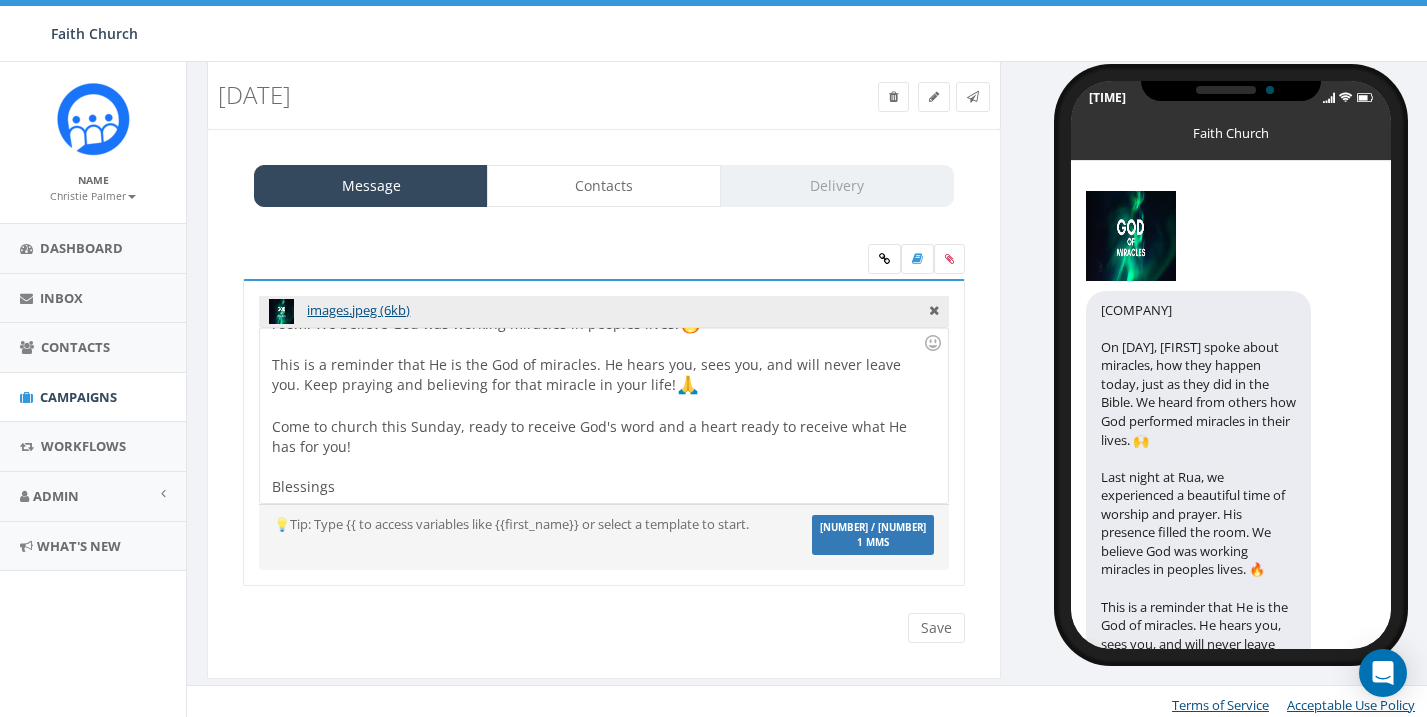 scroll, scrollTop: 0, scrollLeft: 0, axis: both 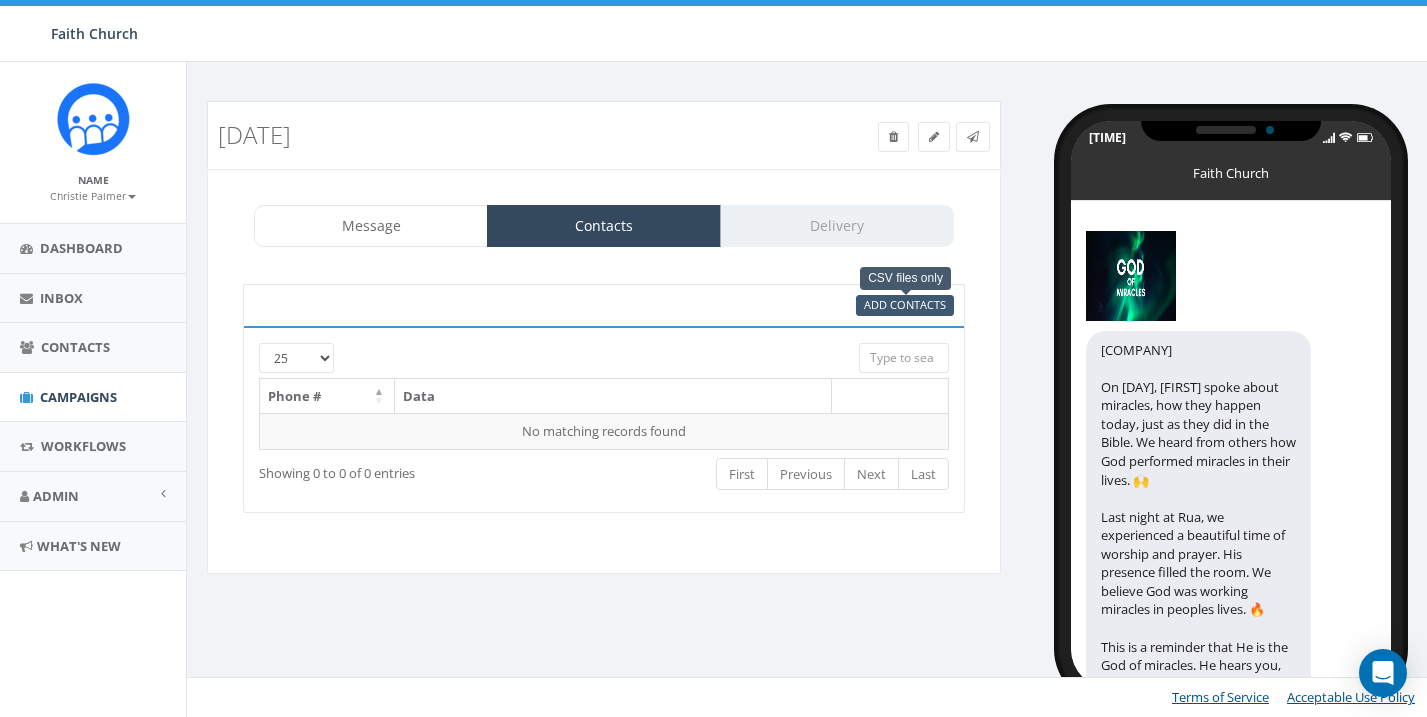 click on "Add Contacts" at bounding box center [905, 304] 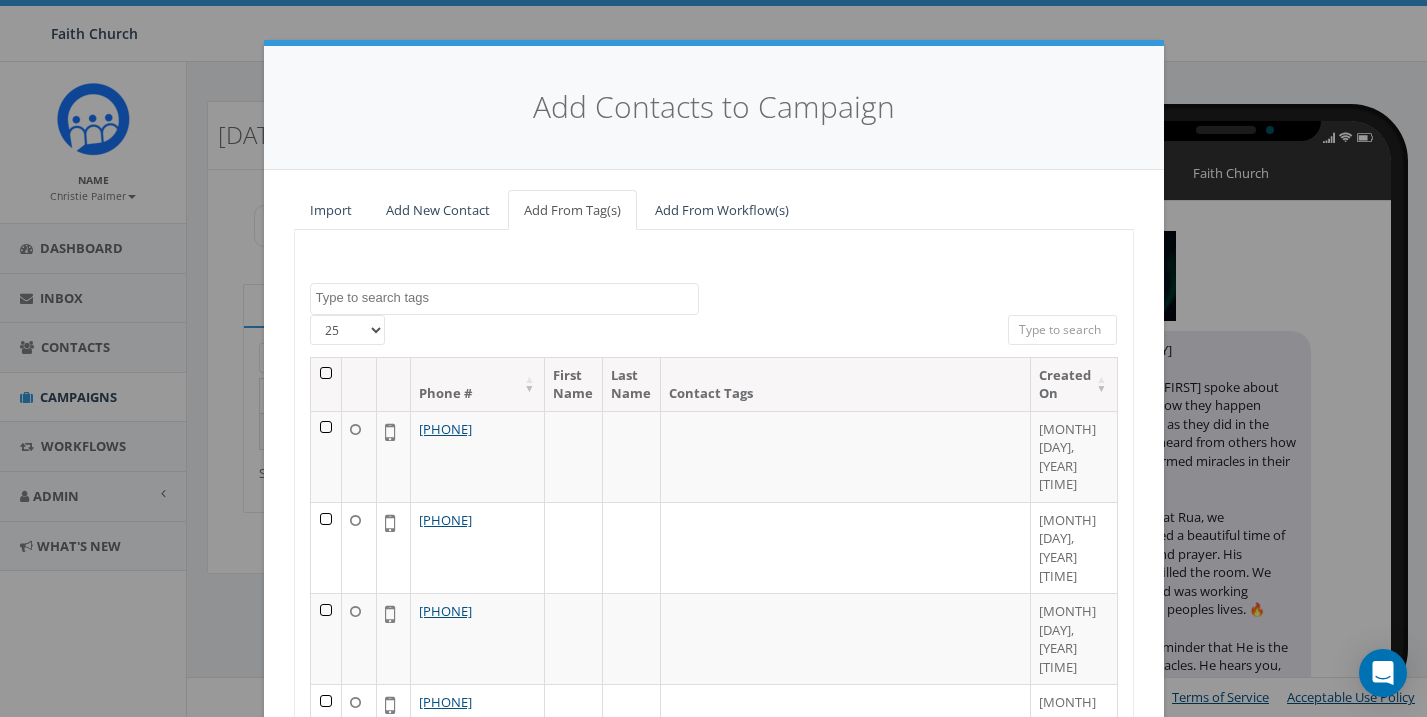 click at bounding box center (327, 384) 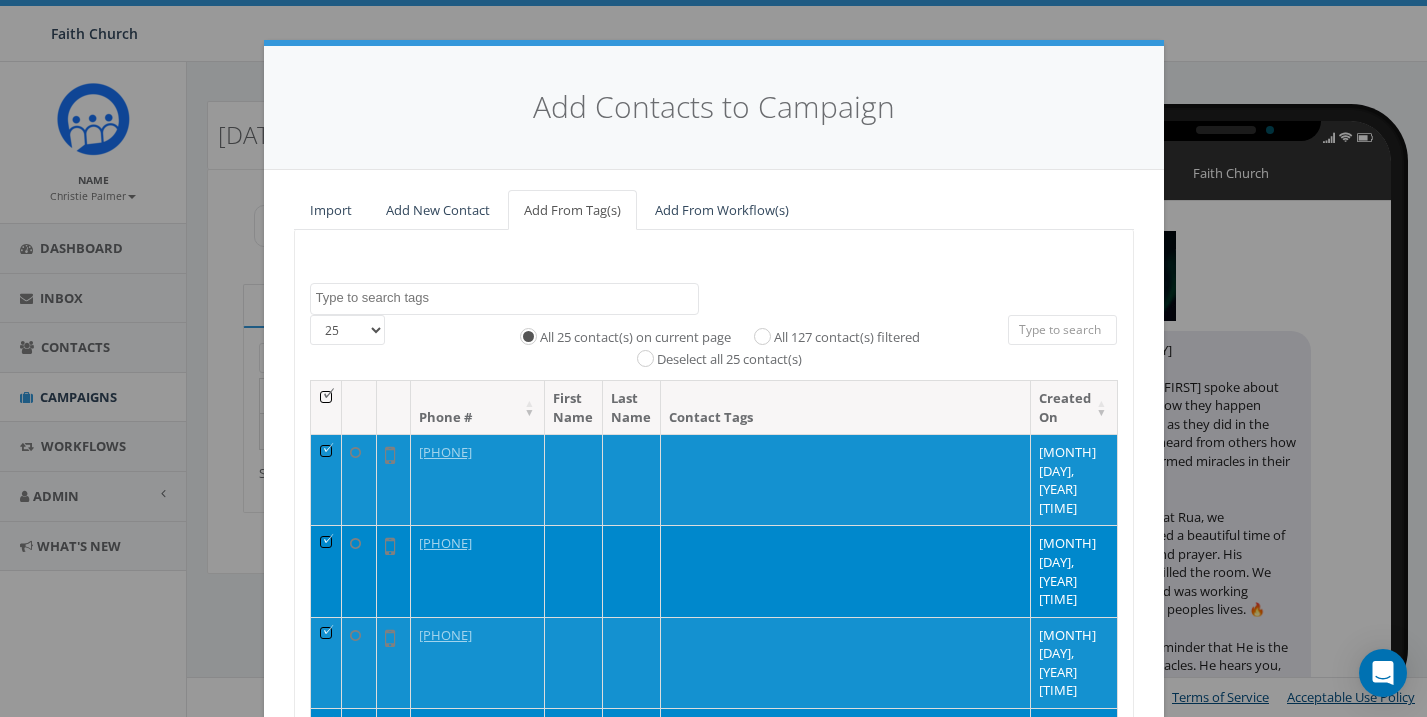 click on "All 127 contact(s) filtered" at bounding box center [767, 335] 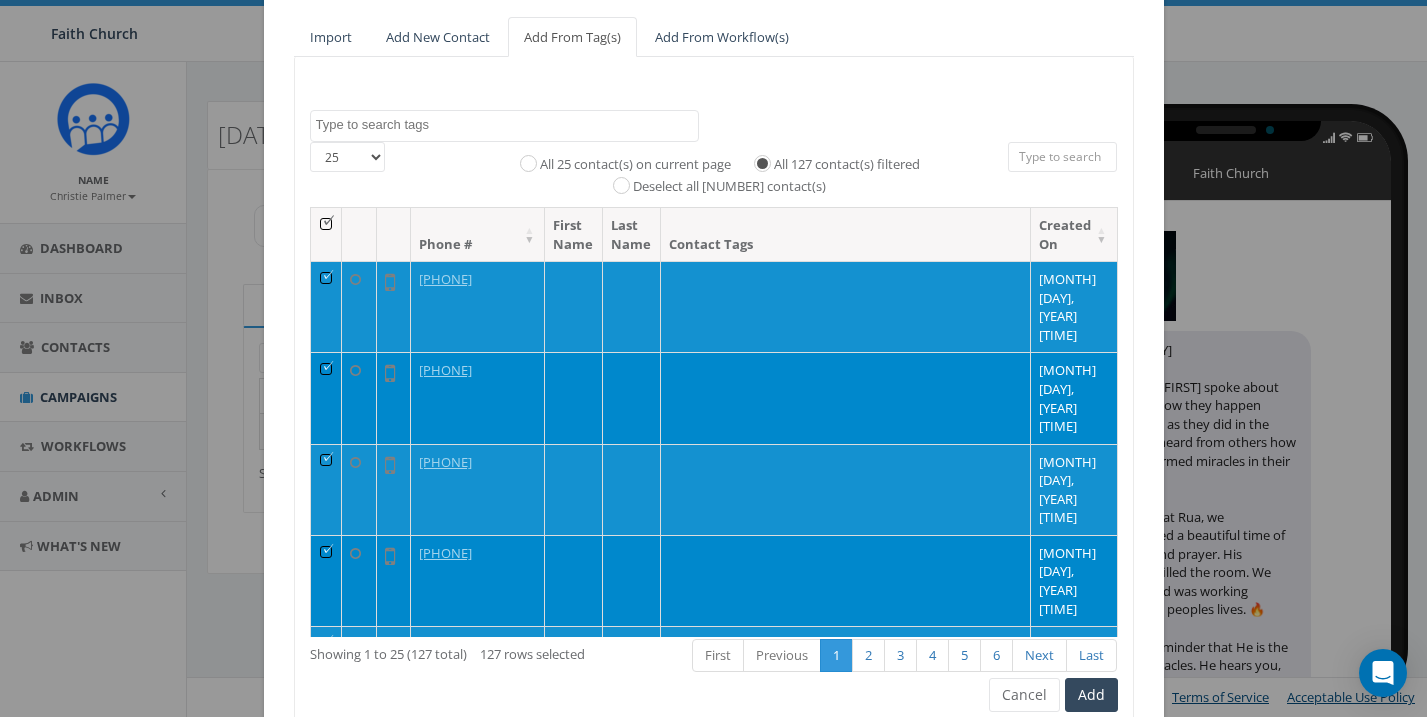 scroll, scrollTop: 176, scrollLeft: 0, axis: vertical 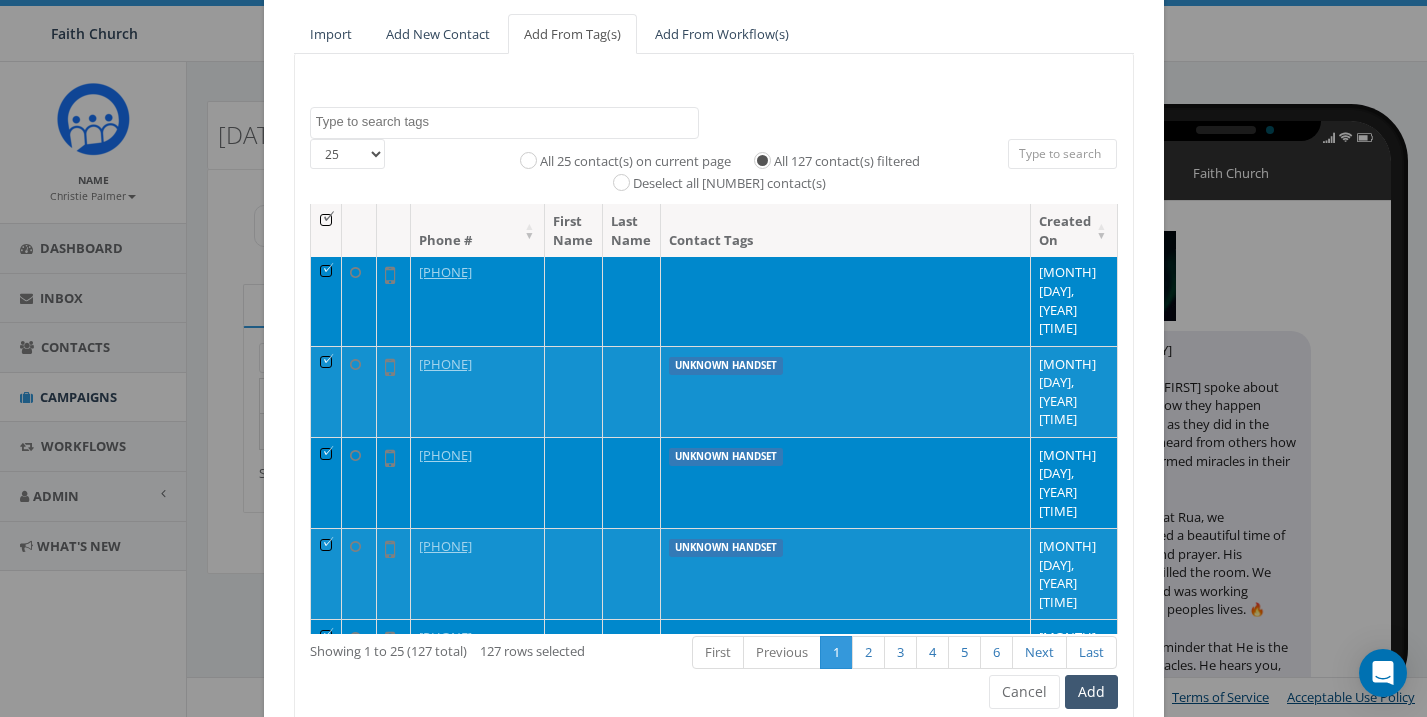 click on "Add" at bounding box center [1091, 692] 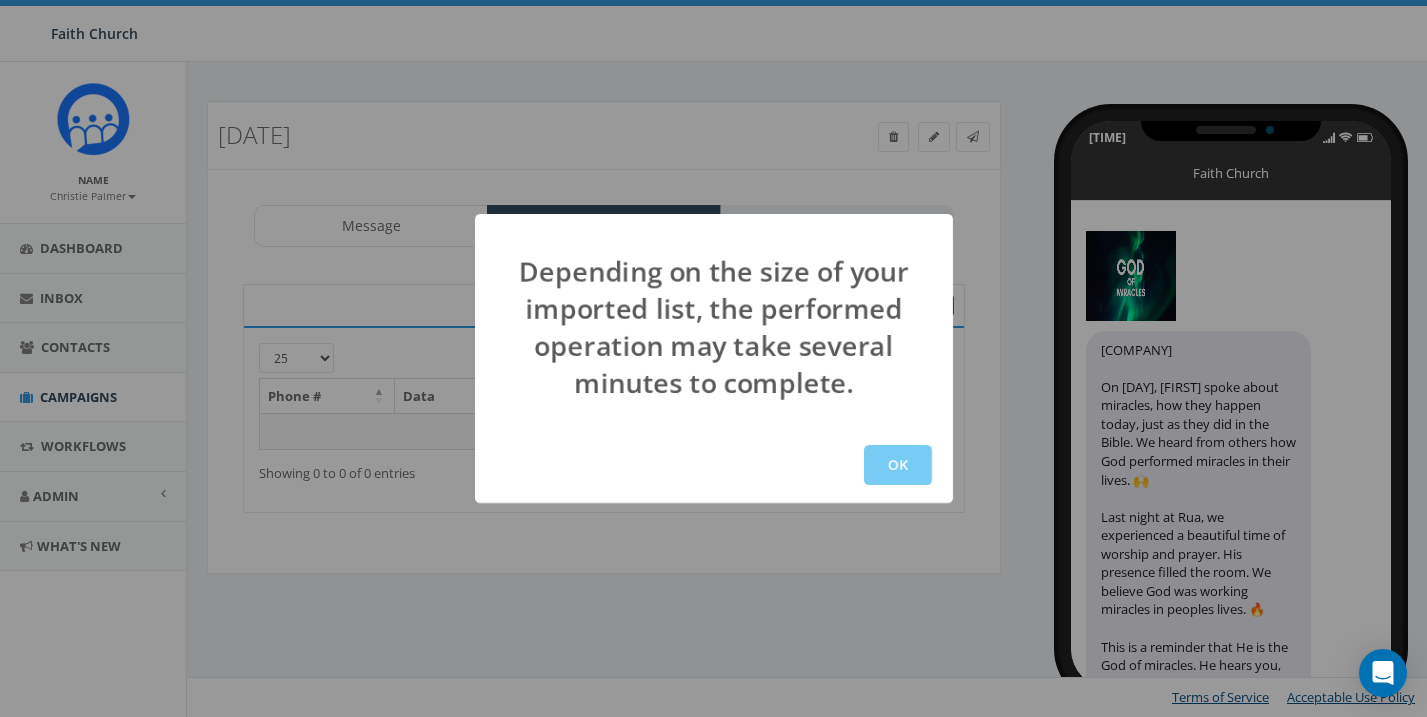 click on "OK" at bounding box center (898, 465) 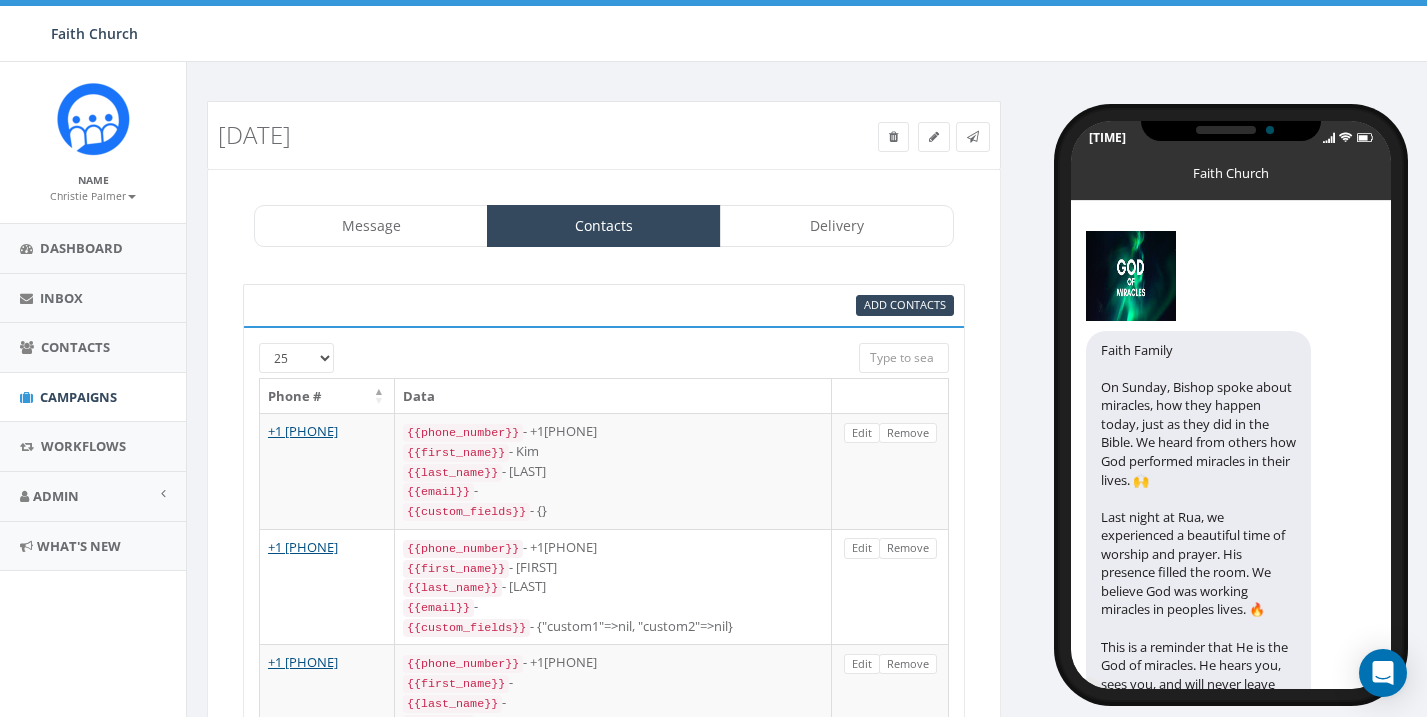 scroll, scrollTop: 263, scrollLeft: 0, axis: vertical 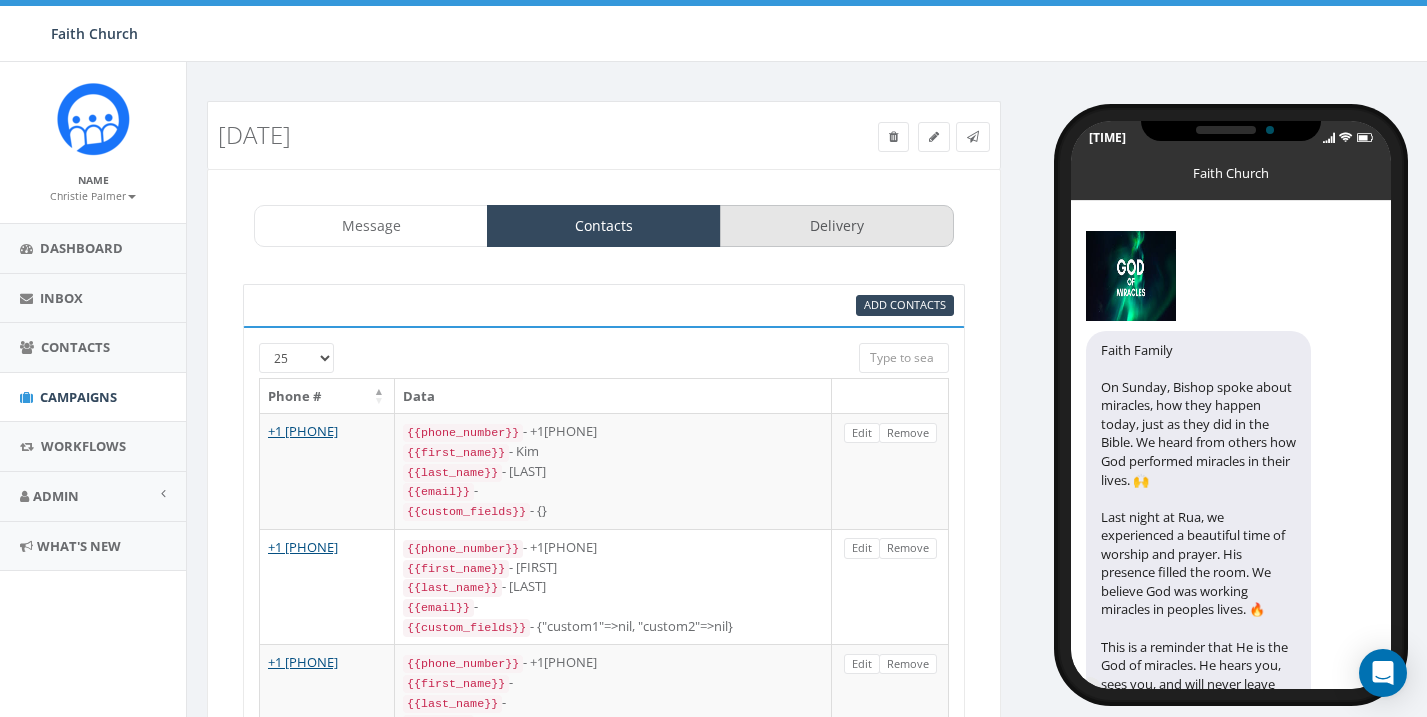 click on "Delivery" at bounding box center [837, 226] 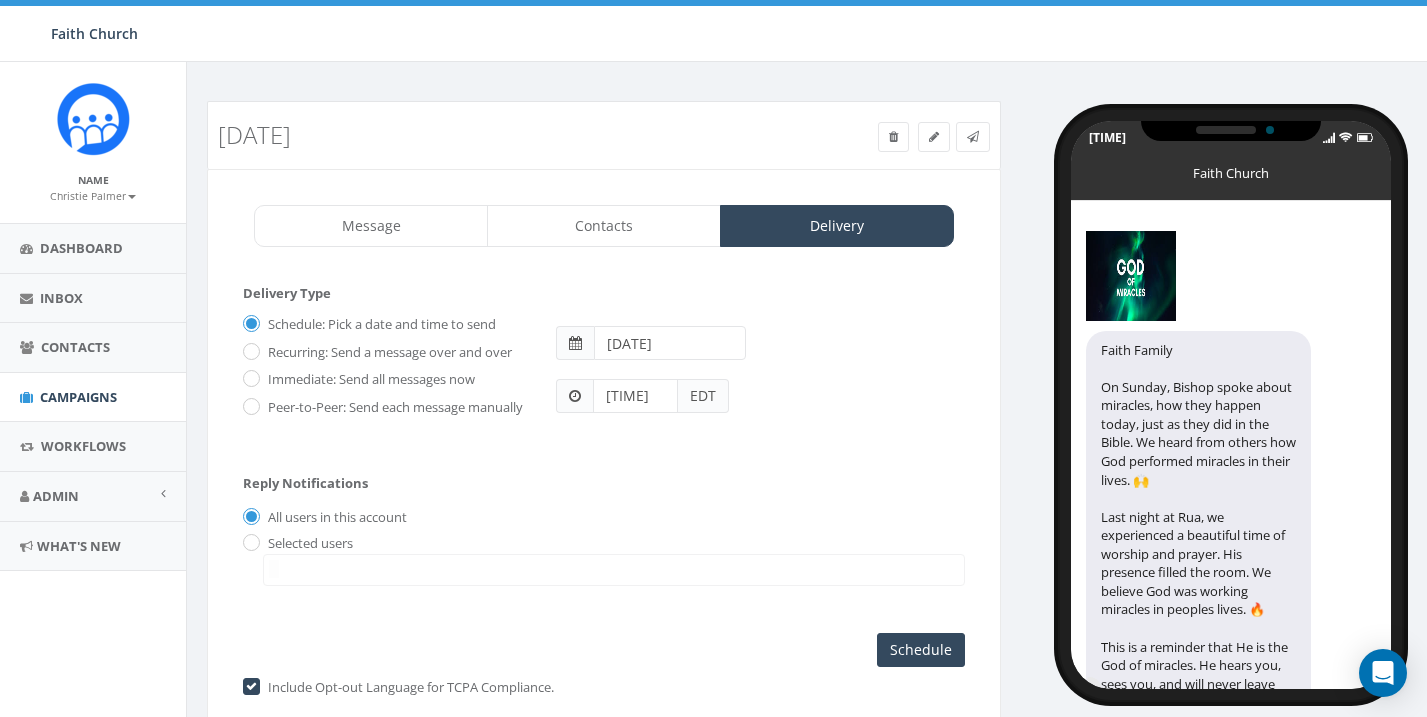 click on "05:25PM" at bounding box center [635, 396] 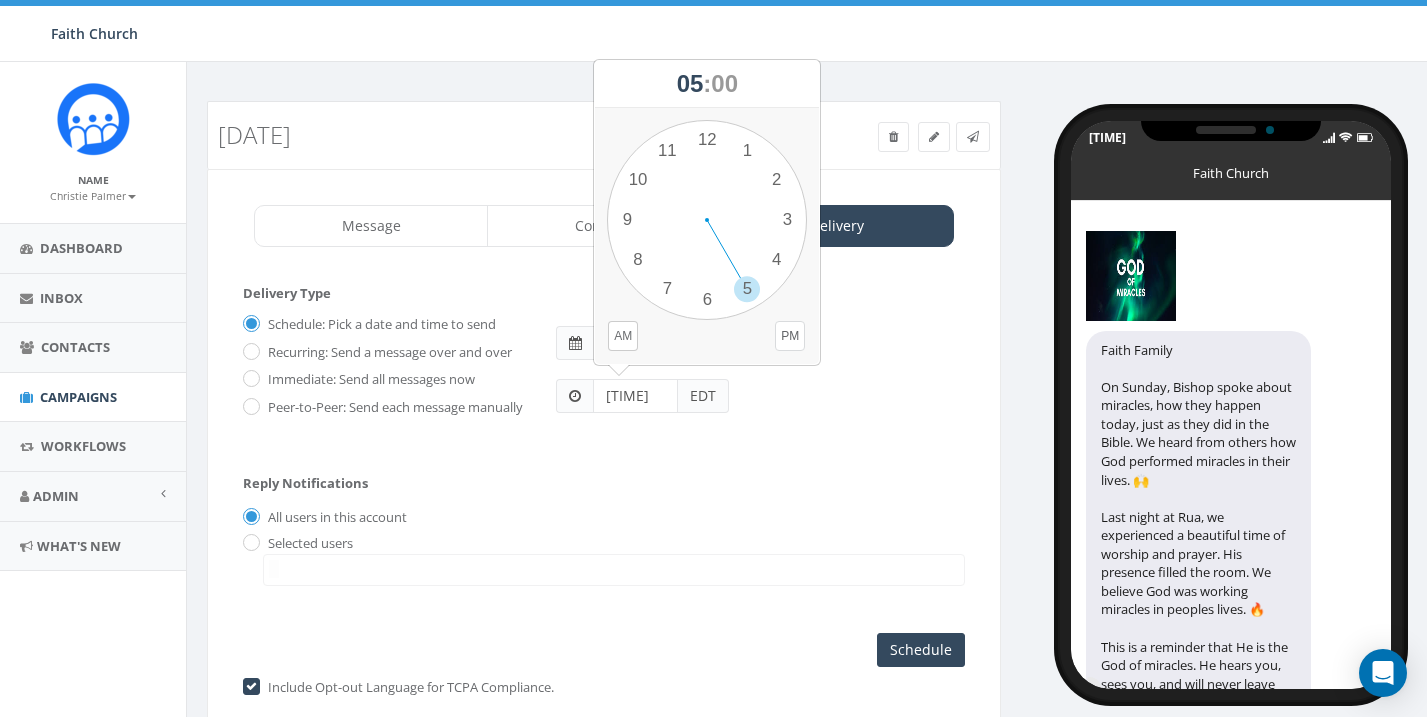 click on "PM" at bounding box center [790, 336] 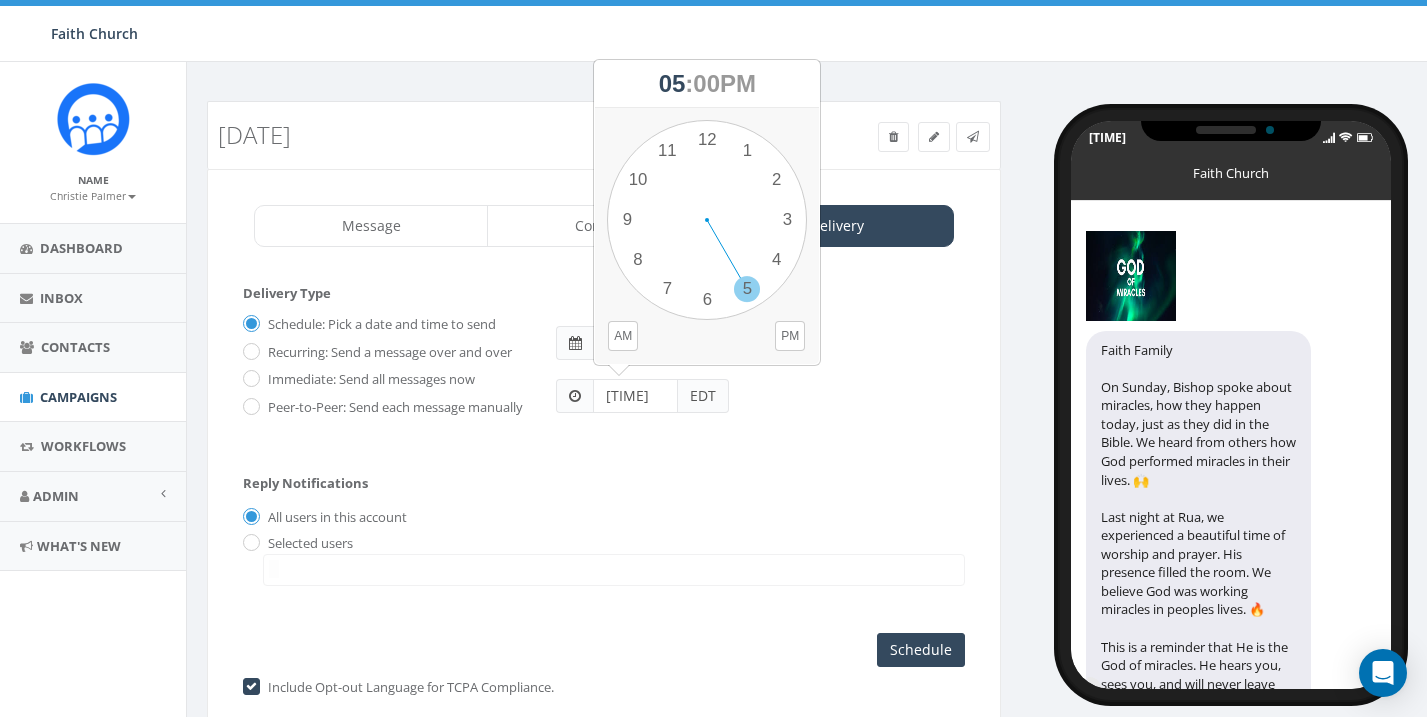 click on "1 2 3 4 5 6 7 8 9 10 11 12 00 05 10 15 20 25 30 35 40 45 50 55" at bounding box center [707, 220] 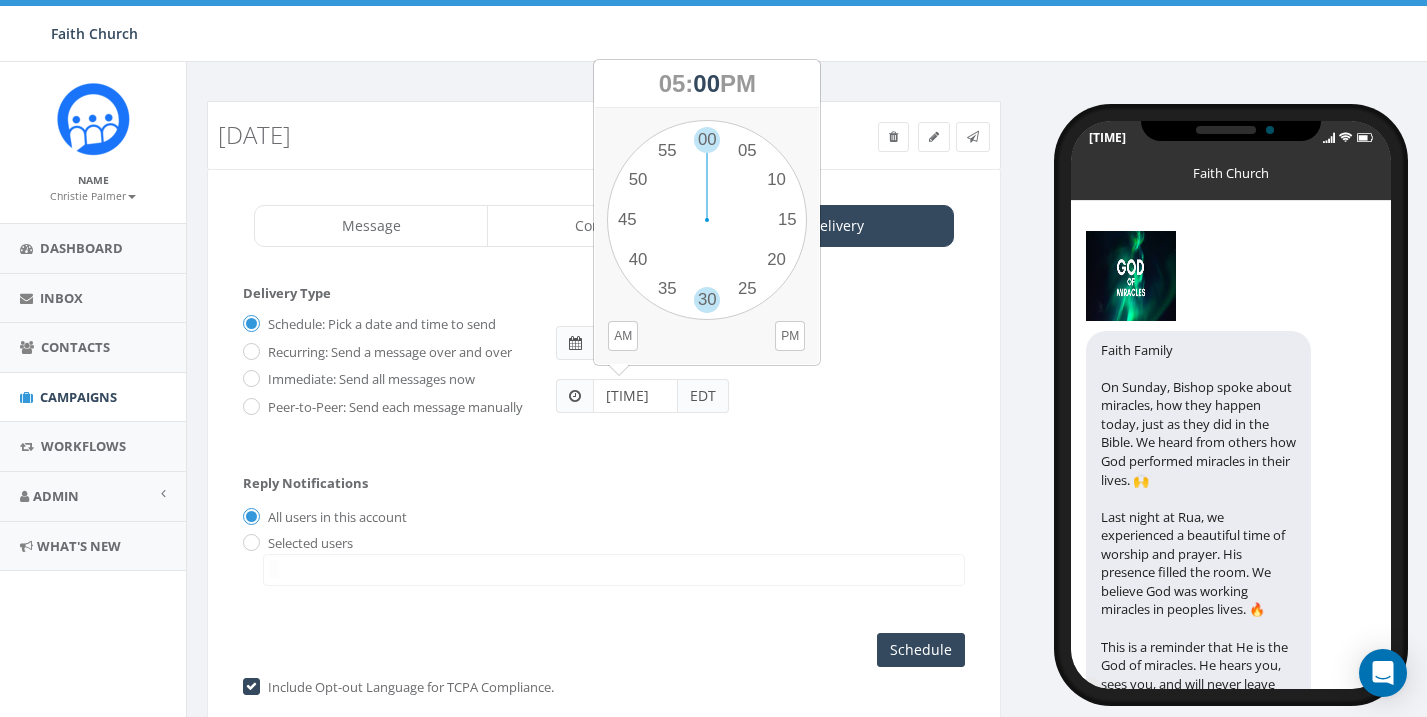 click on "1 2 3 4 5 6 7 8 9 10 11 12 00 05 10 15 20 25 30 35 40 45 50 55" at bounding box center [707, 220] 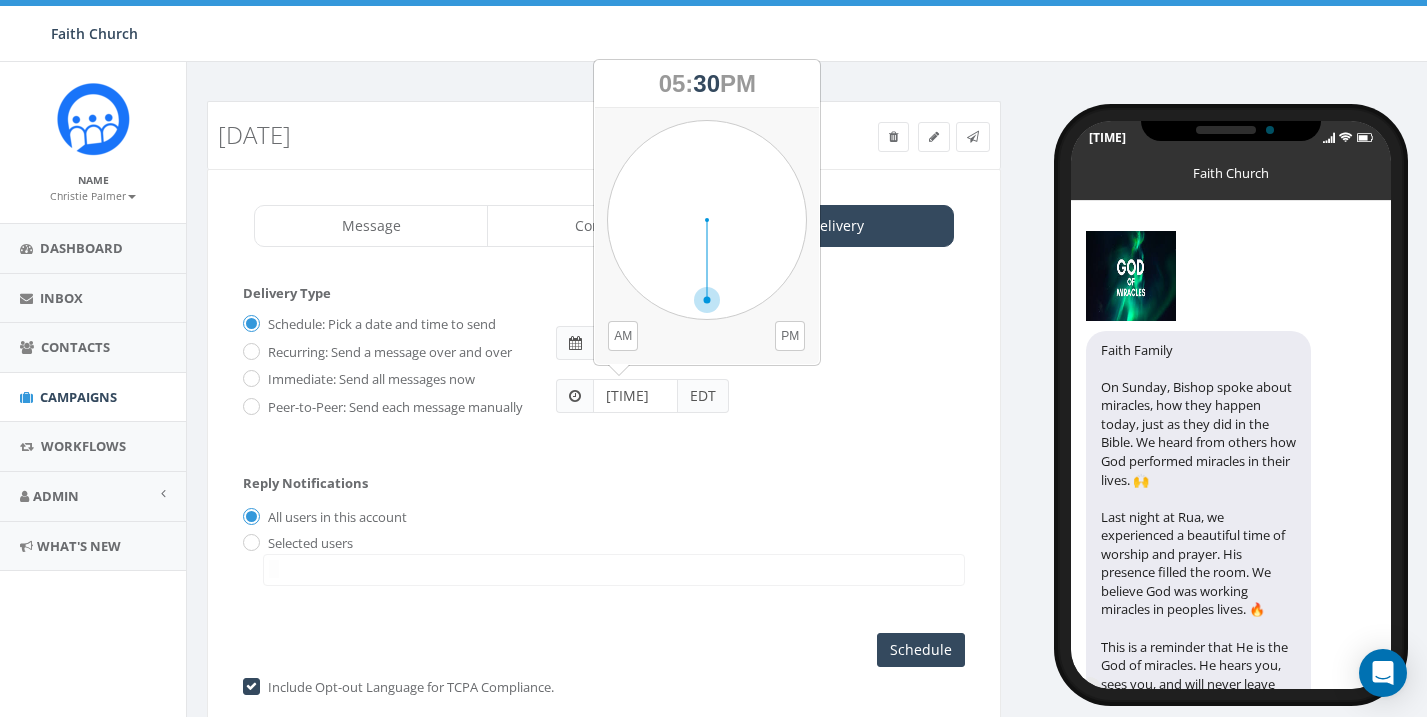 type on "05:30PM" 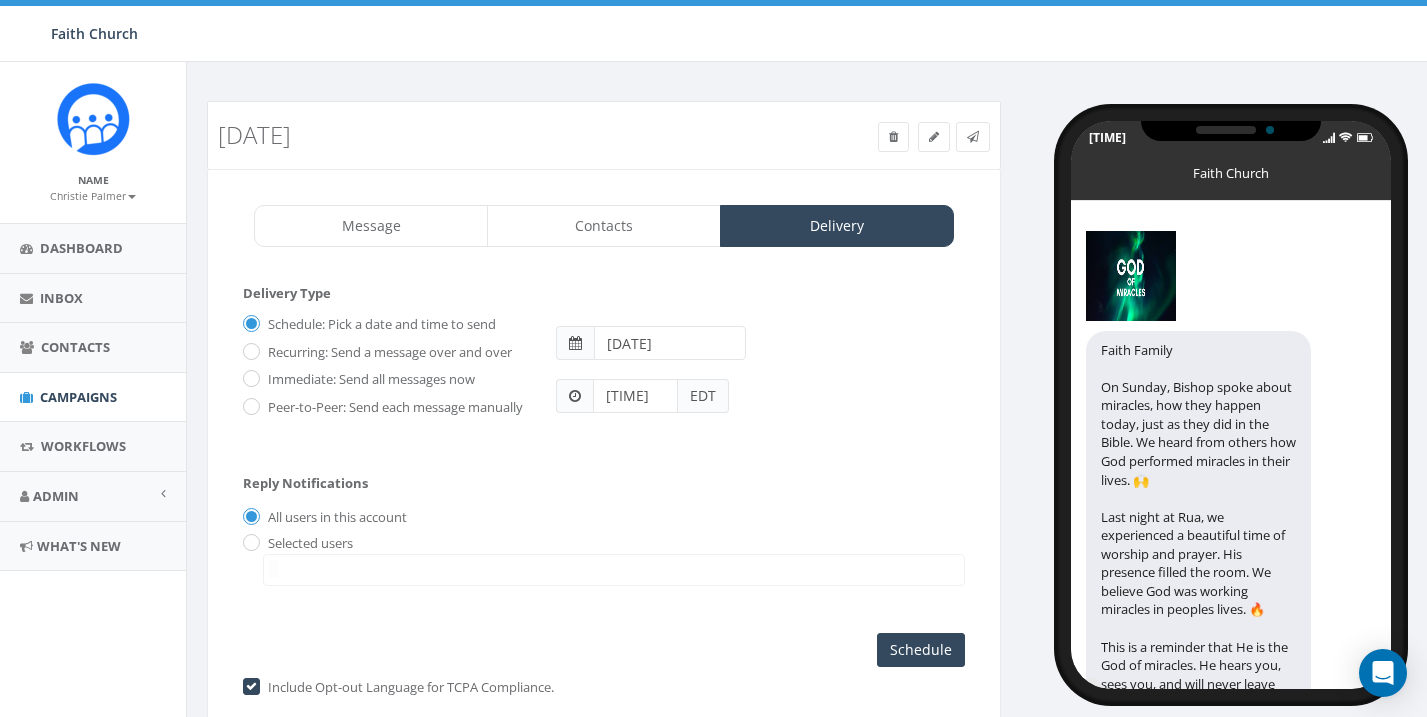 click on "2025-08-07" at bounding box center (669, 343) 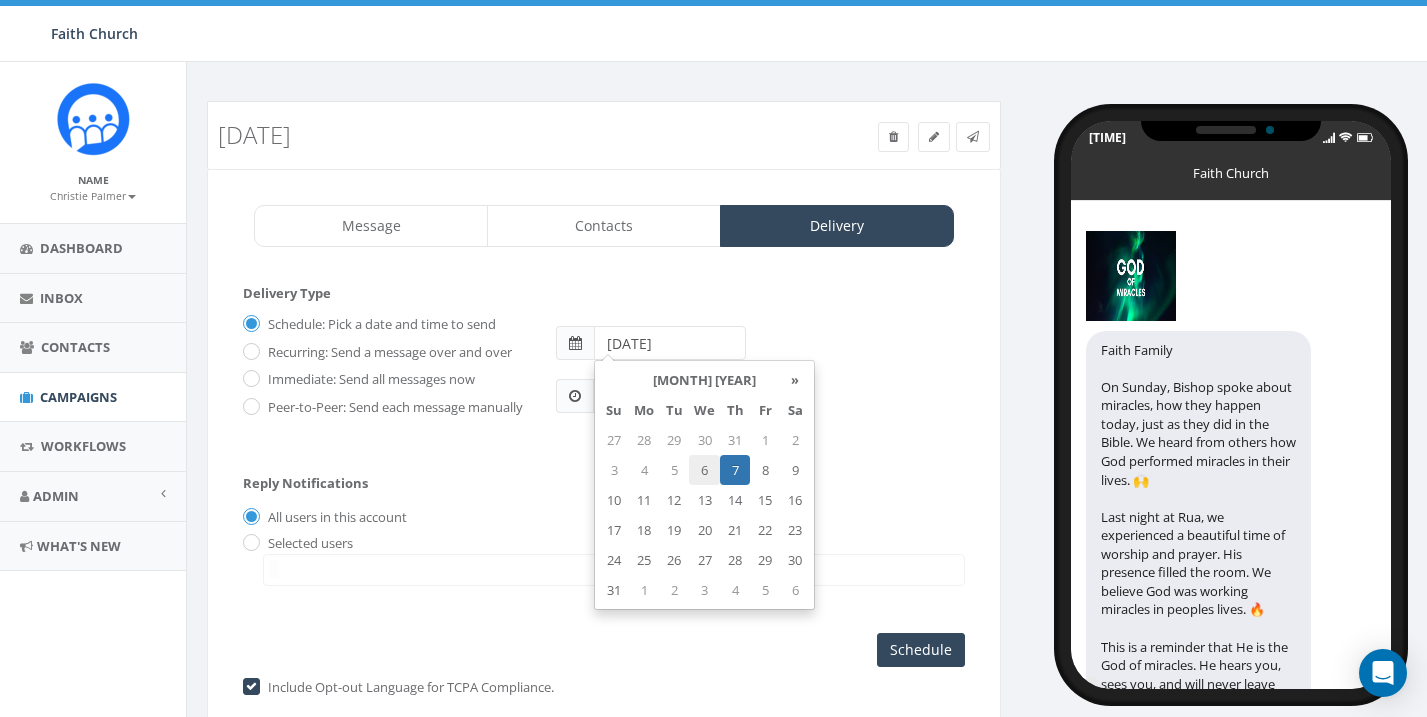 click on "6" at bounding box center (704, 470) 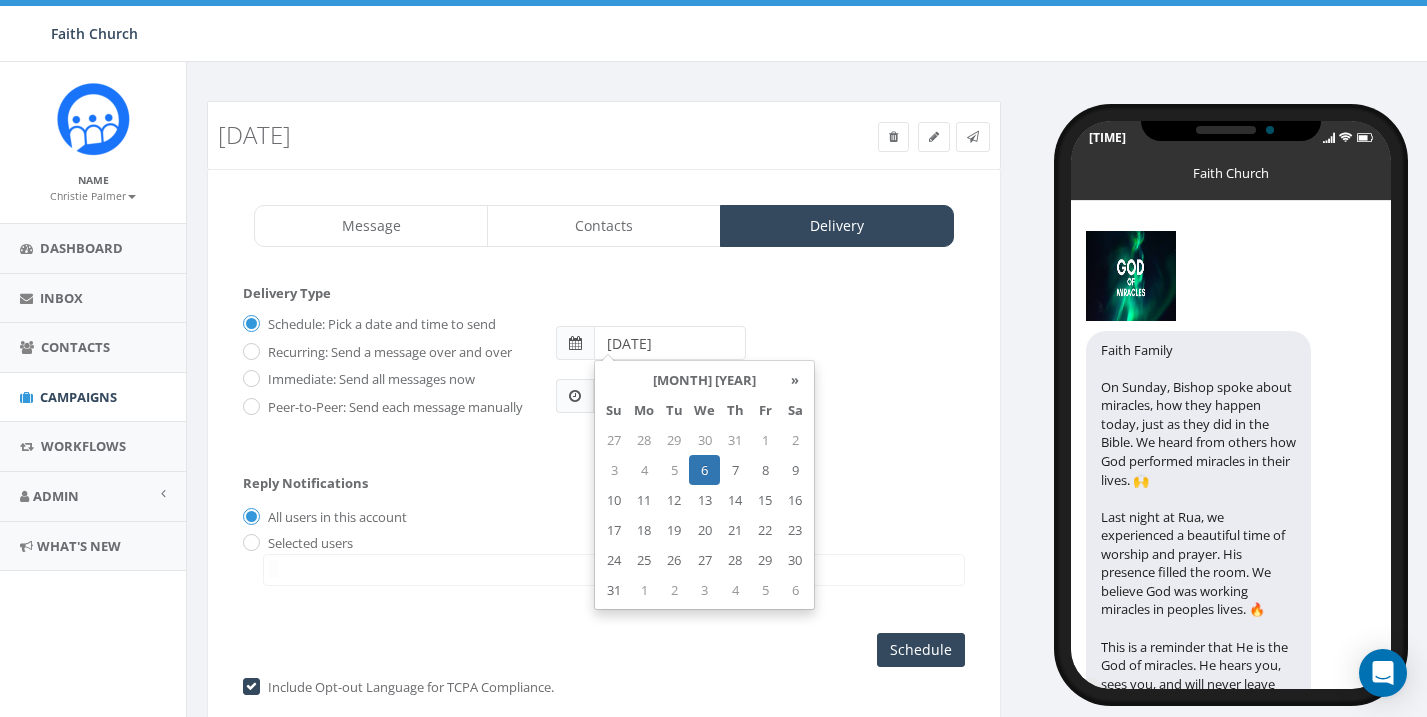 click on "Schedule: Pick a date and time to send Recurring: Send a message over and over Immediate: Send all messages now Peer-to-Peer: Send each message manually S M T W T F S 2025-08-06 05:30PM EDT" at bounding box center [604, 363] 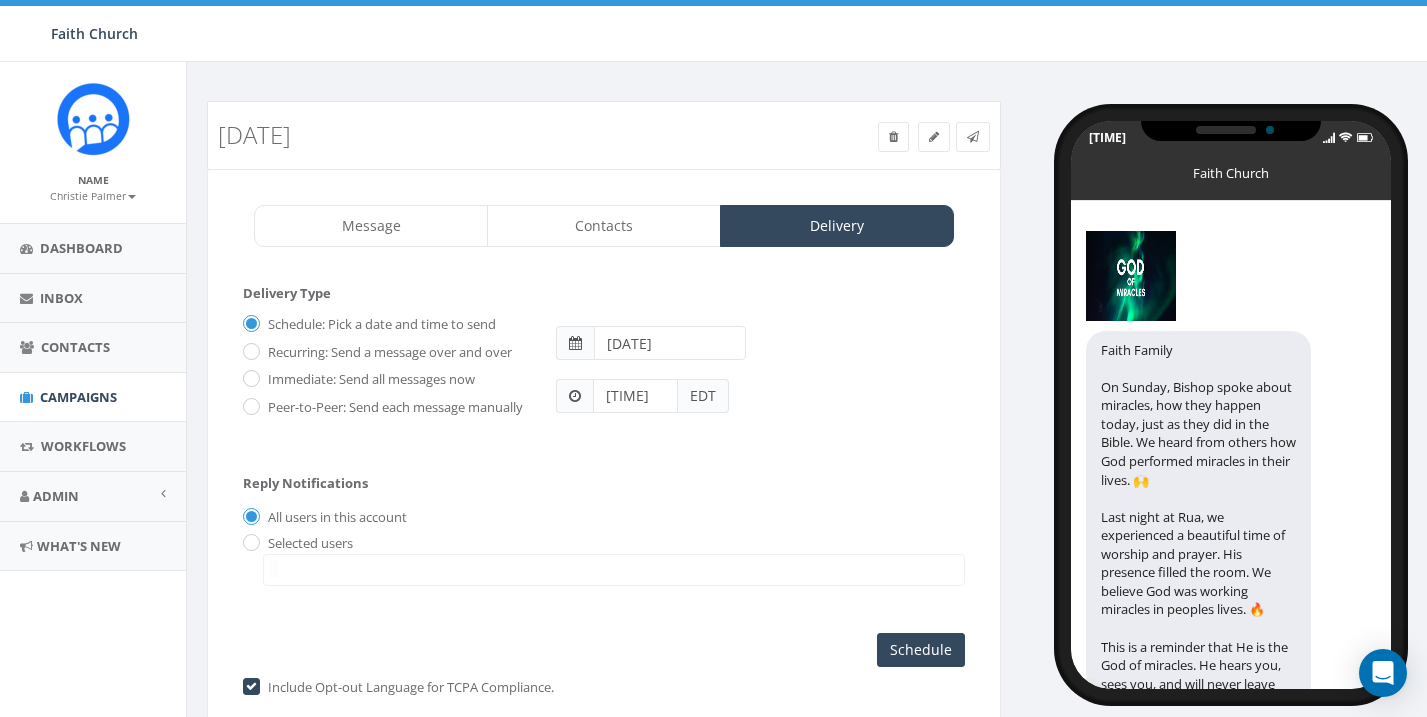 click on "Include Opt-out Language for TCPA Compliance." at bounding box center (408, 688) 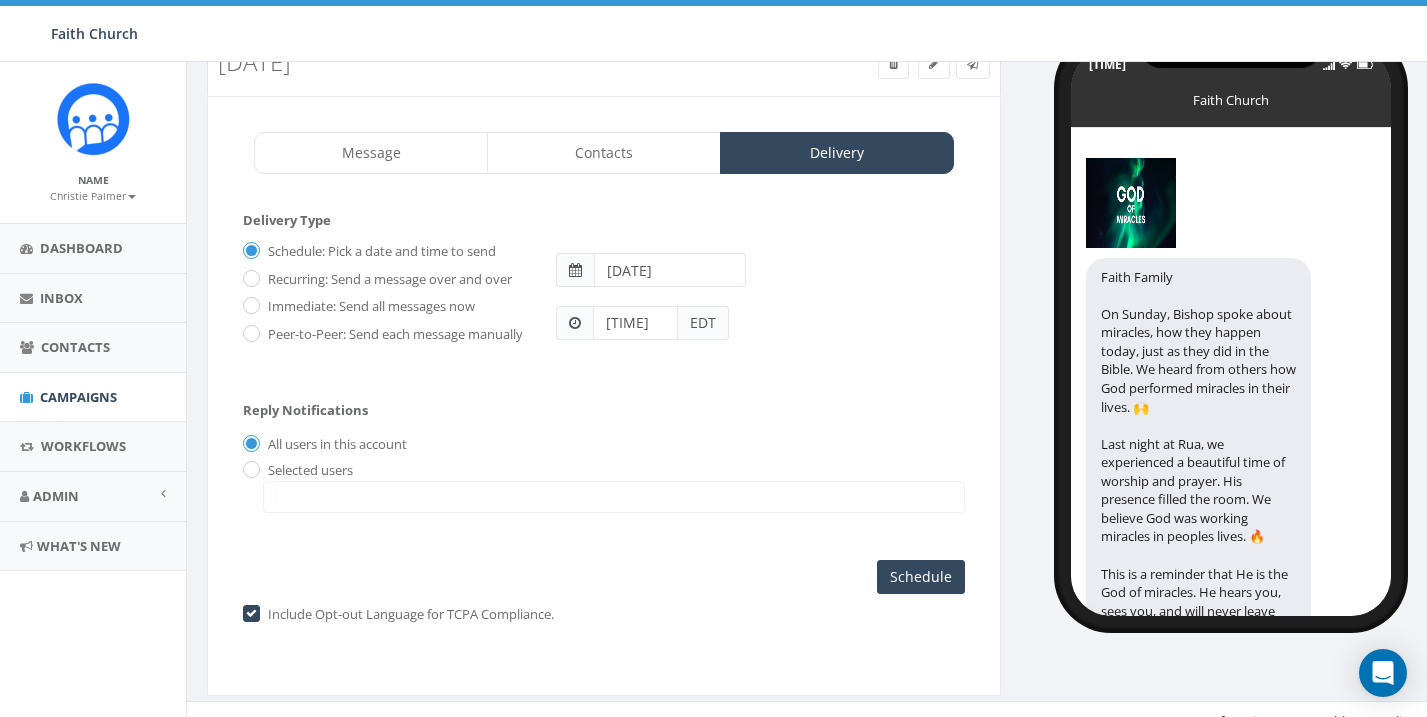 scroll, scrollTop: 92, scrollLeft: 4, axis: both 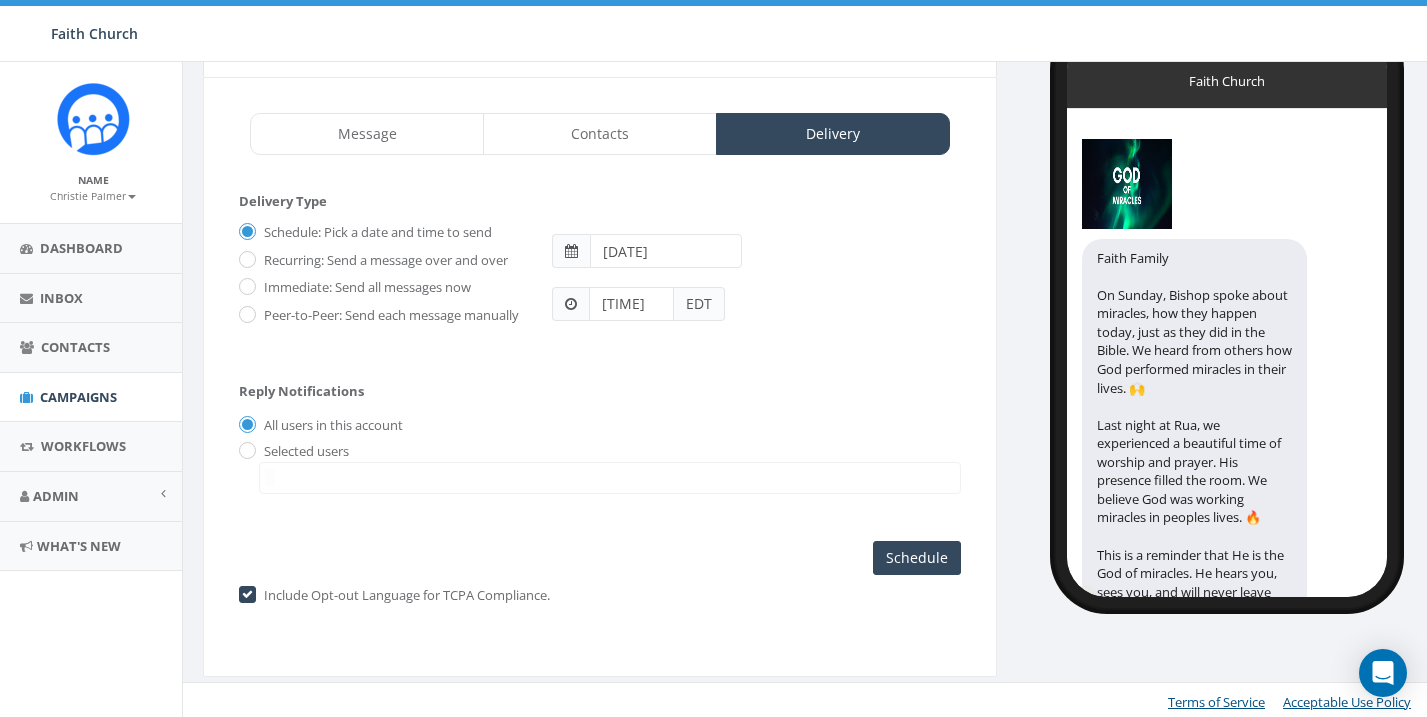 click at bounding box center [245, 595] 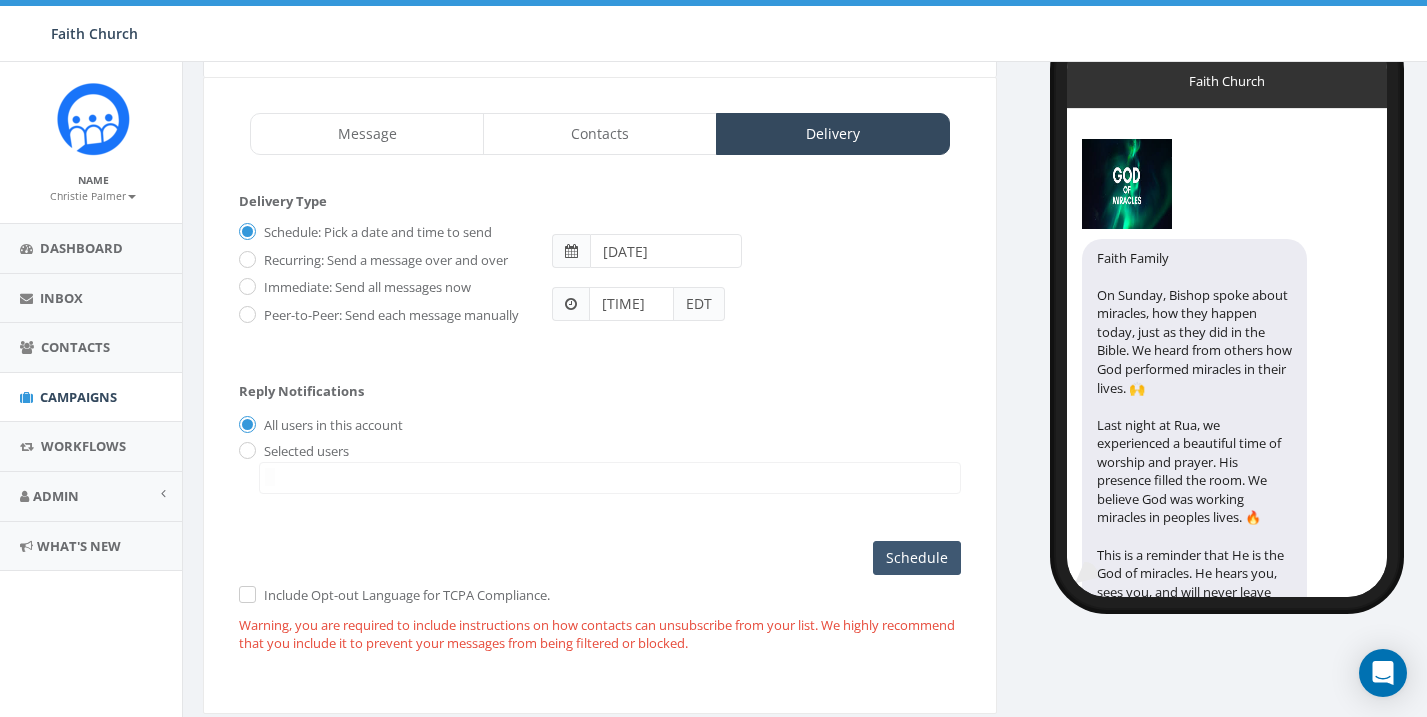click on "Schedule" at bounding box center (917, 558) 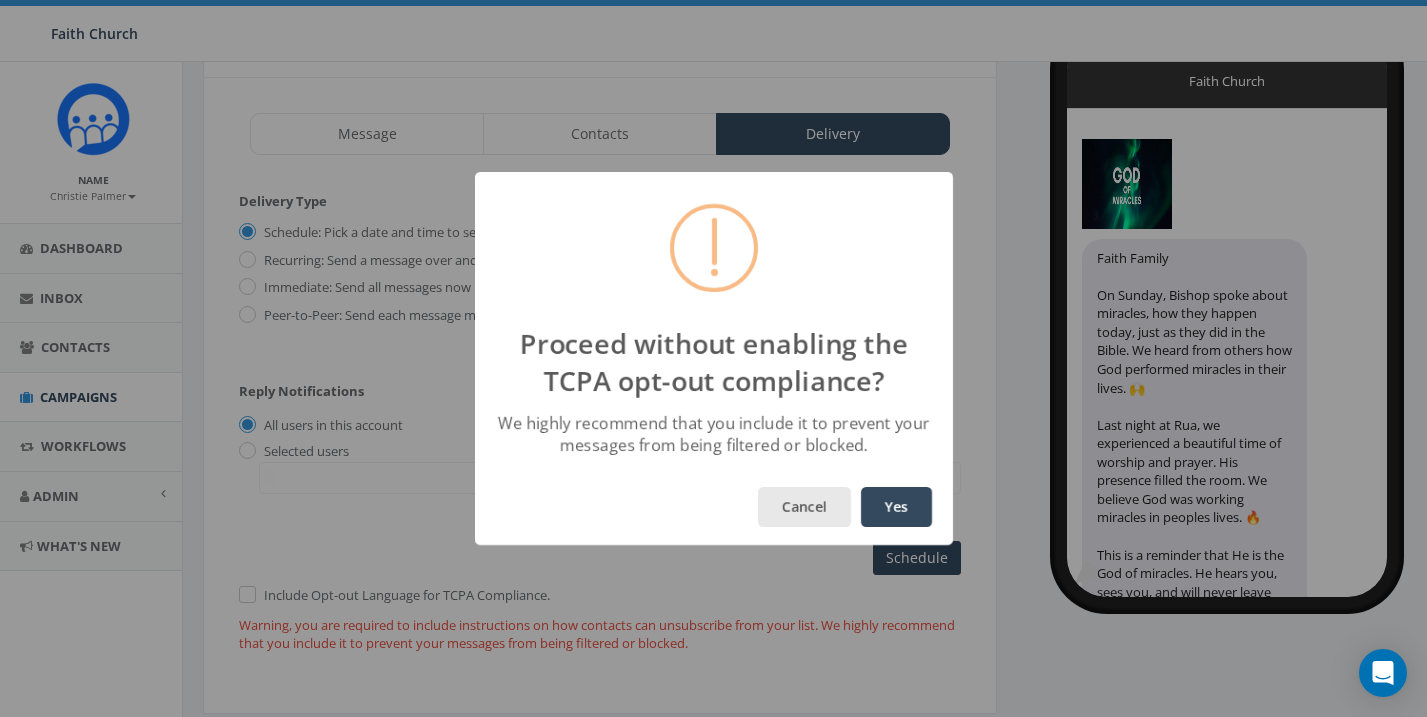 click on "Cancel" at bounding box center (804, 507) 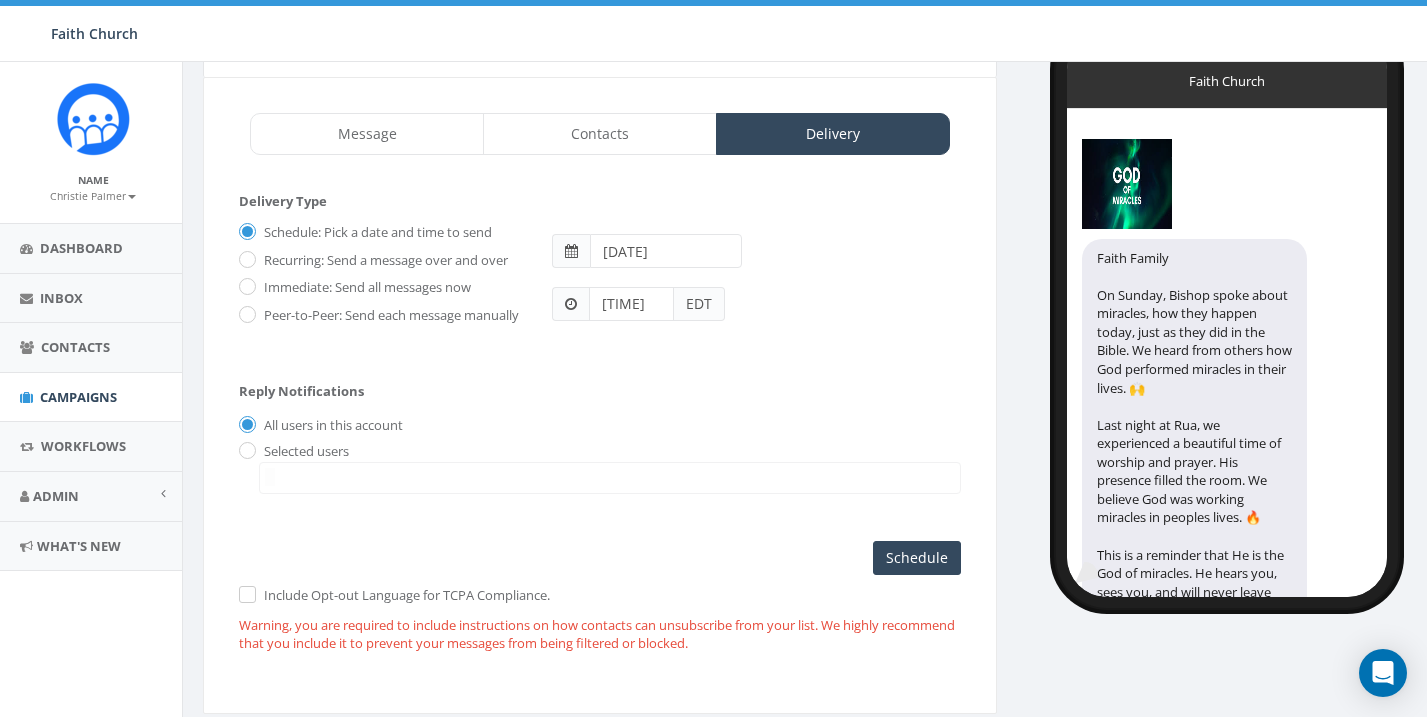 click at bounding box center [245, 595] 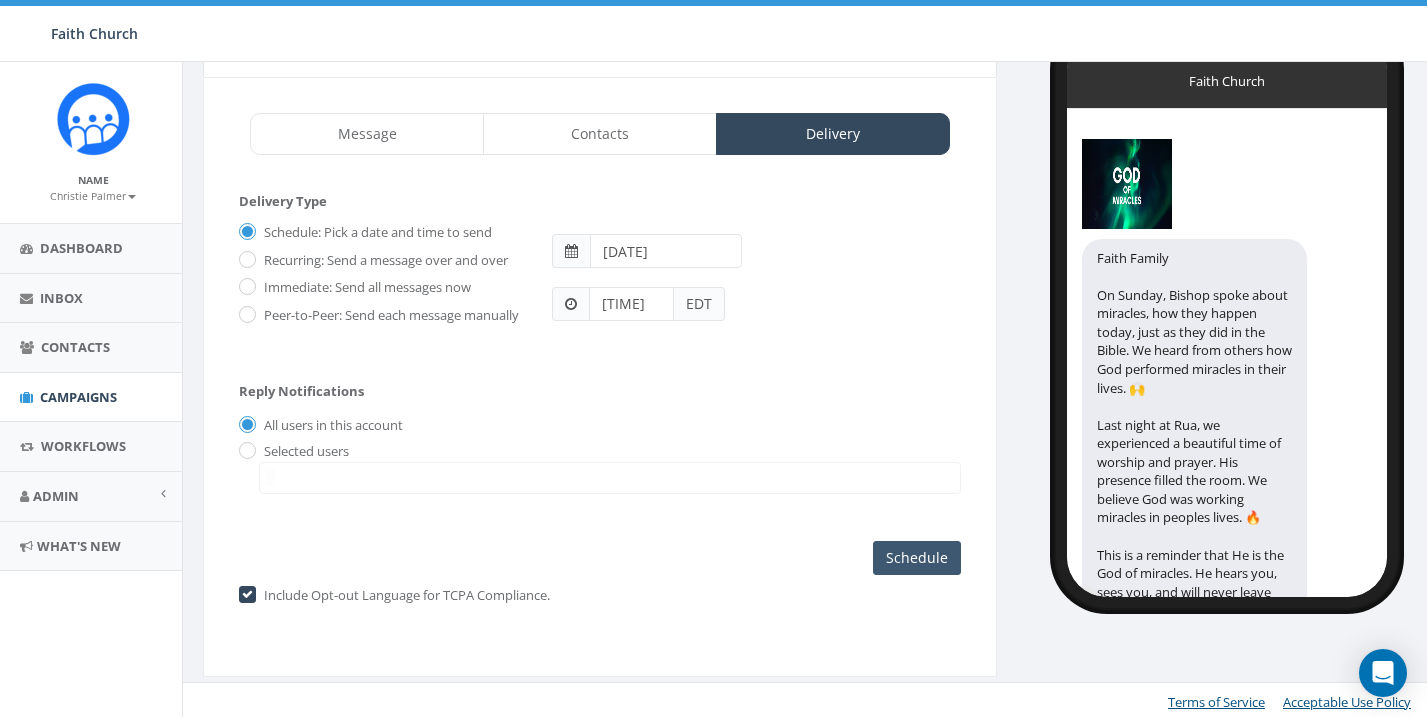 click on "Schedule" at bounding box center (917, 558) 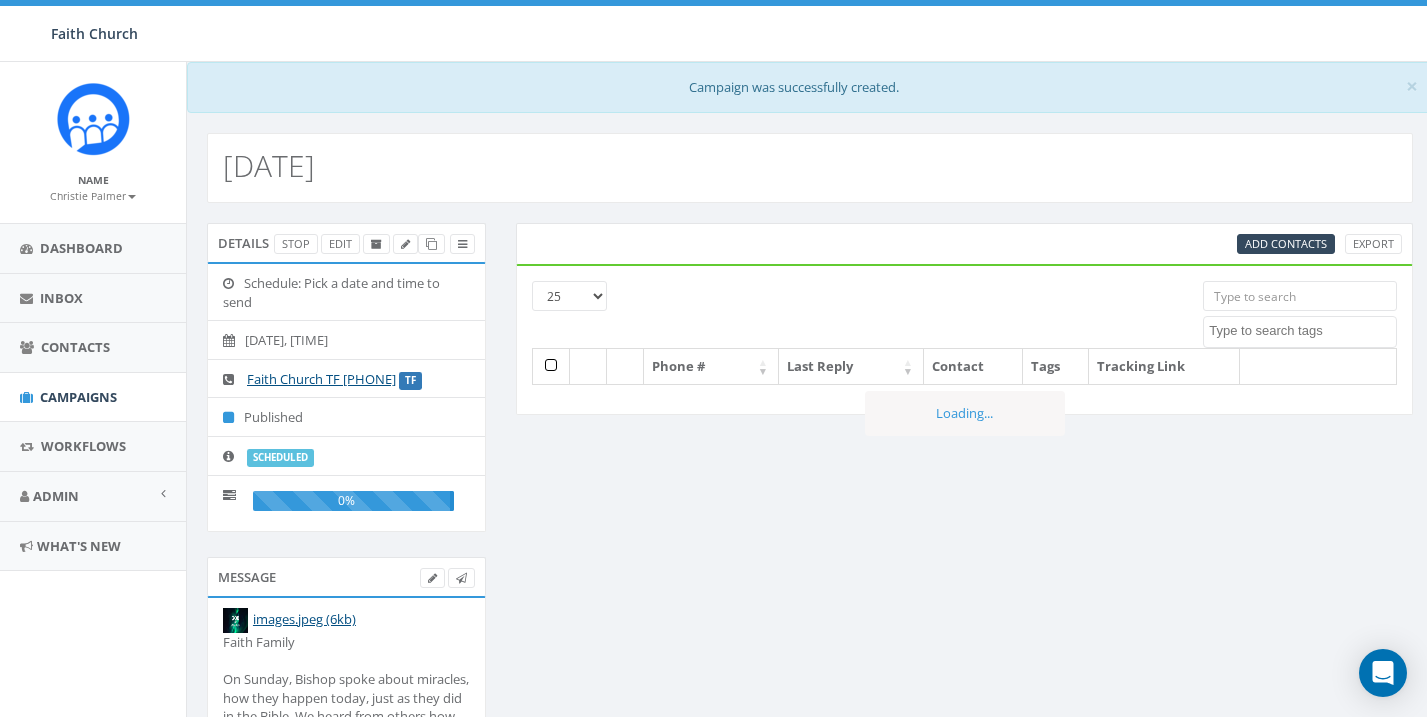 select 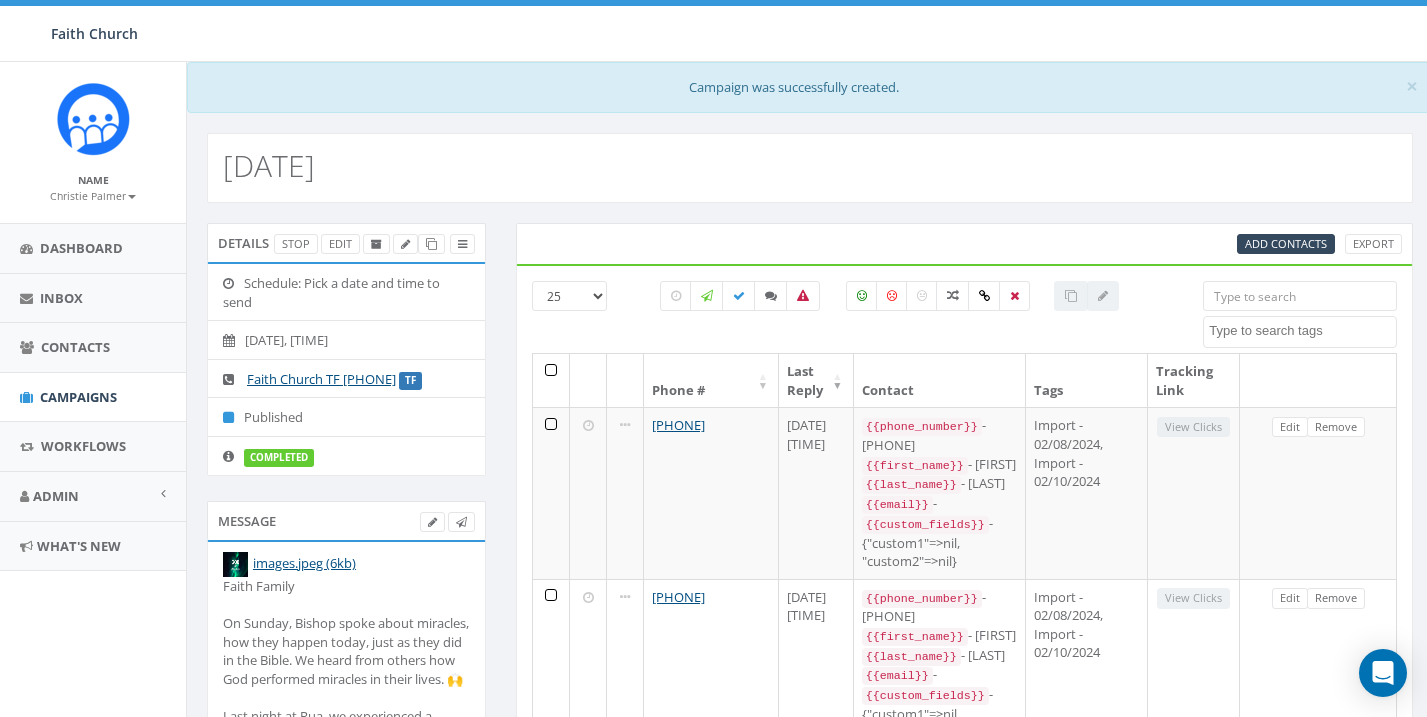 click on "Christie Palmer" at bounding box center (93, 196) 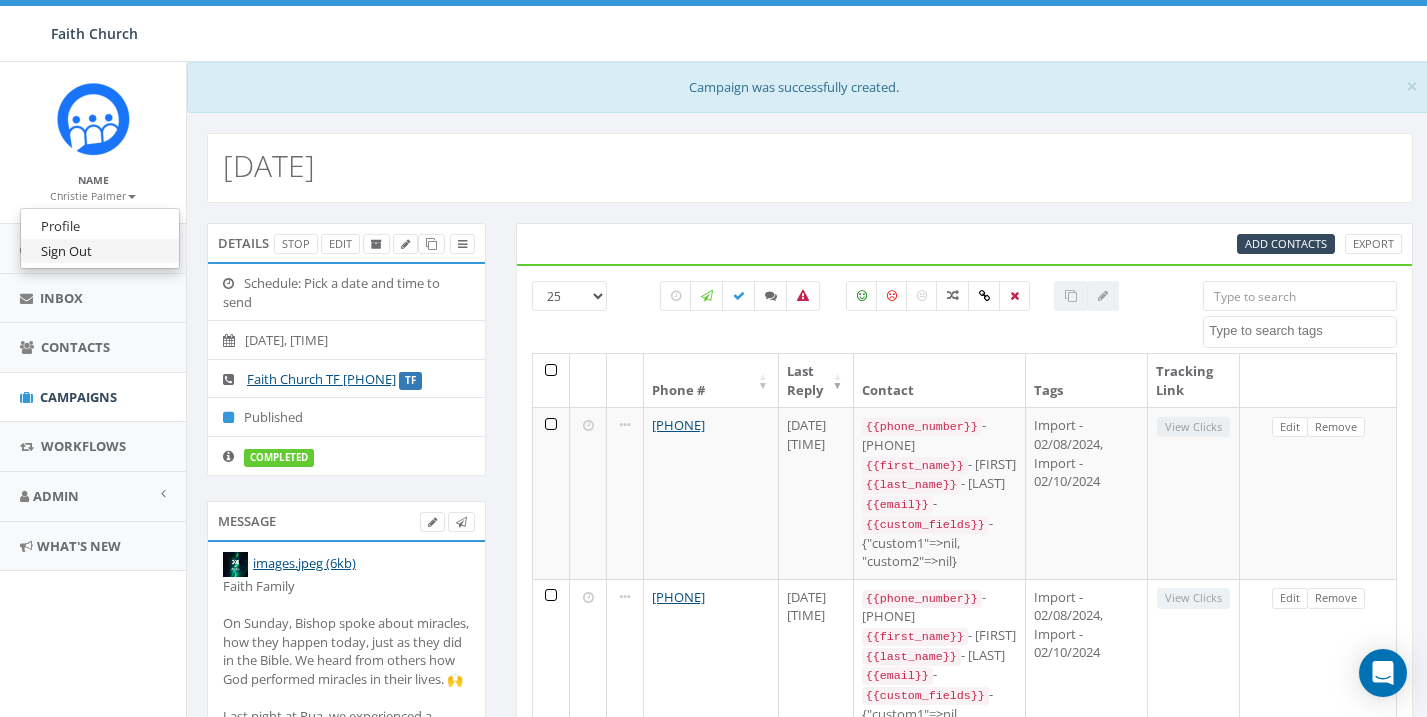 click on "Sign Out" at bounding box center [100, 251] 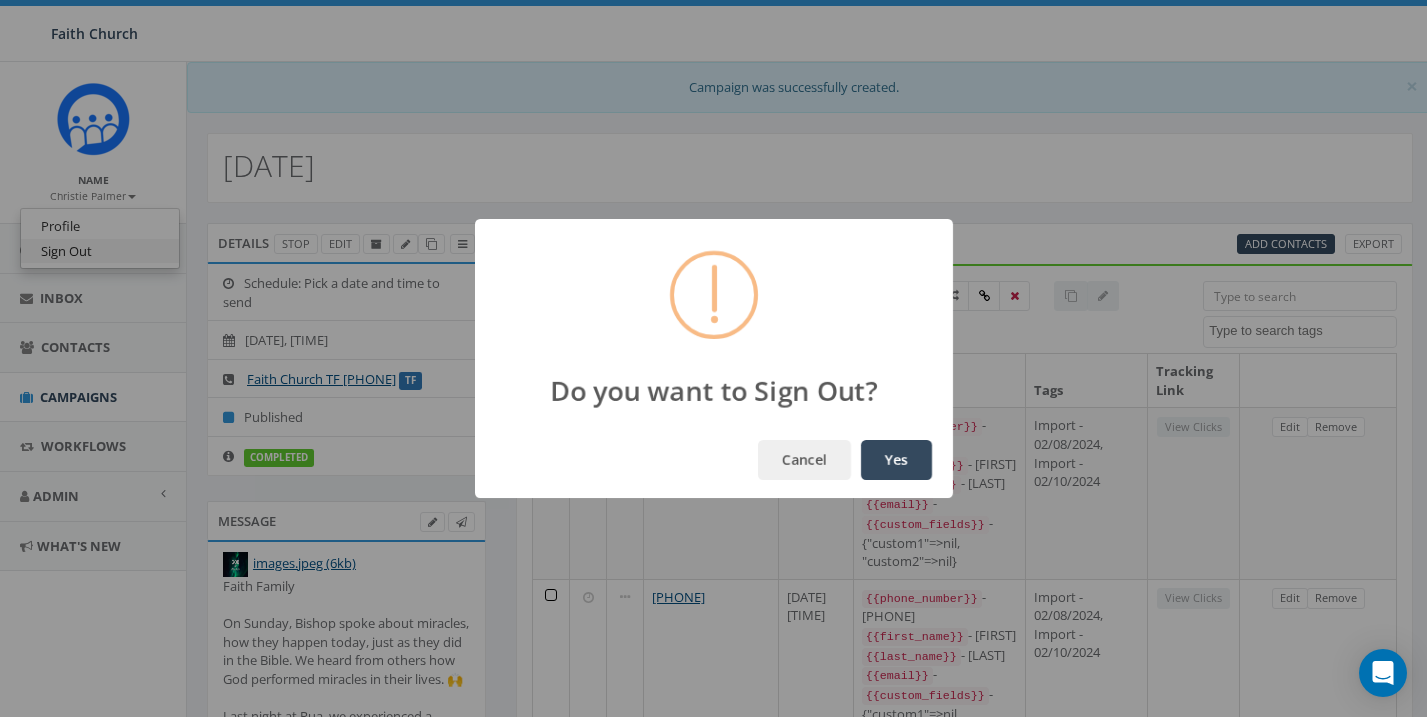 type 